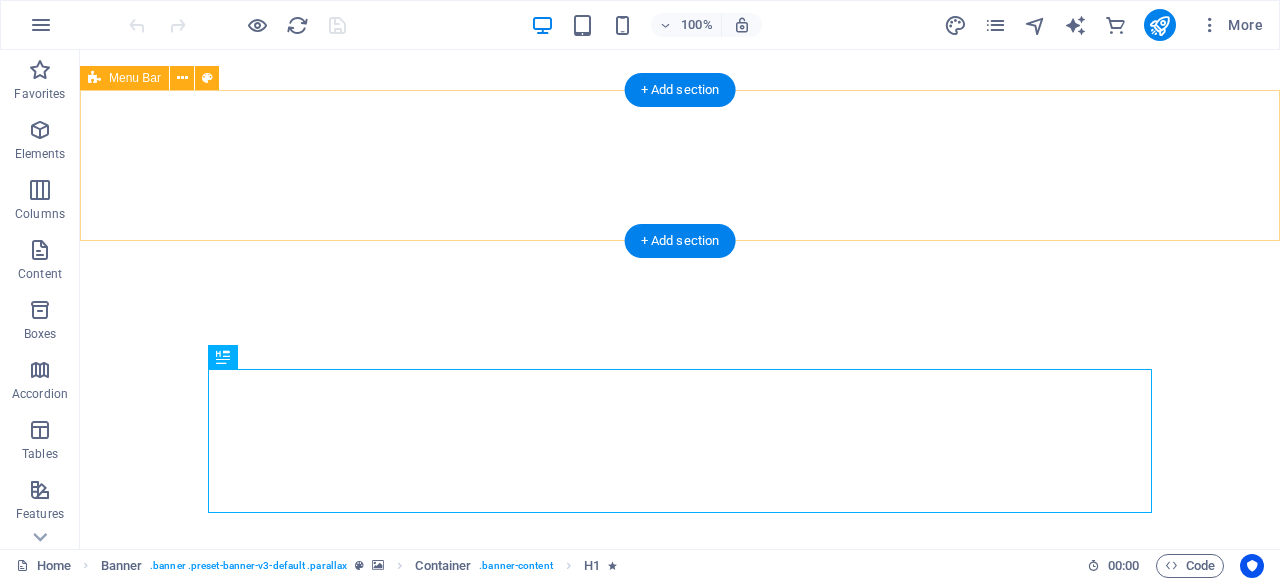 scroll, scrollTop: 0, scrollLeft: 0, axis: both 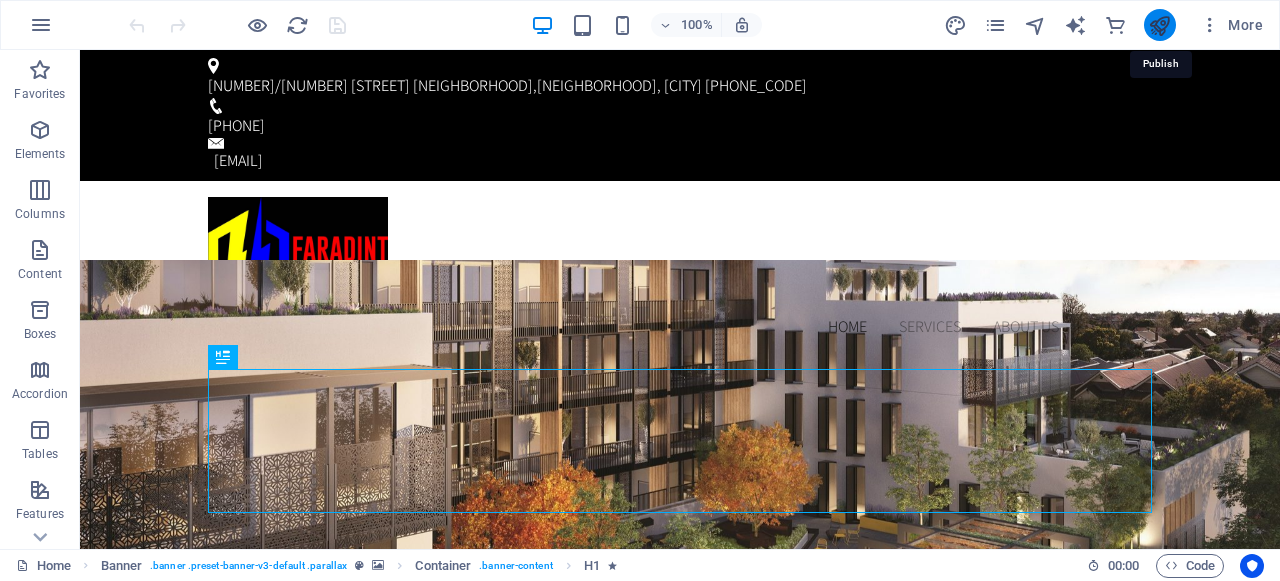 click at bounding box center (1159, 25) 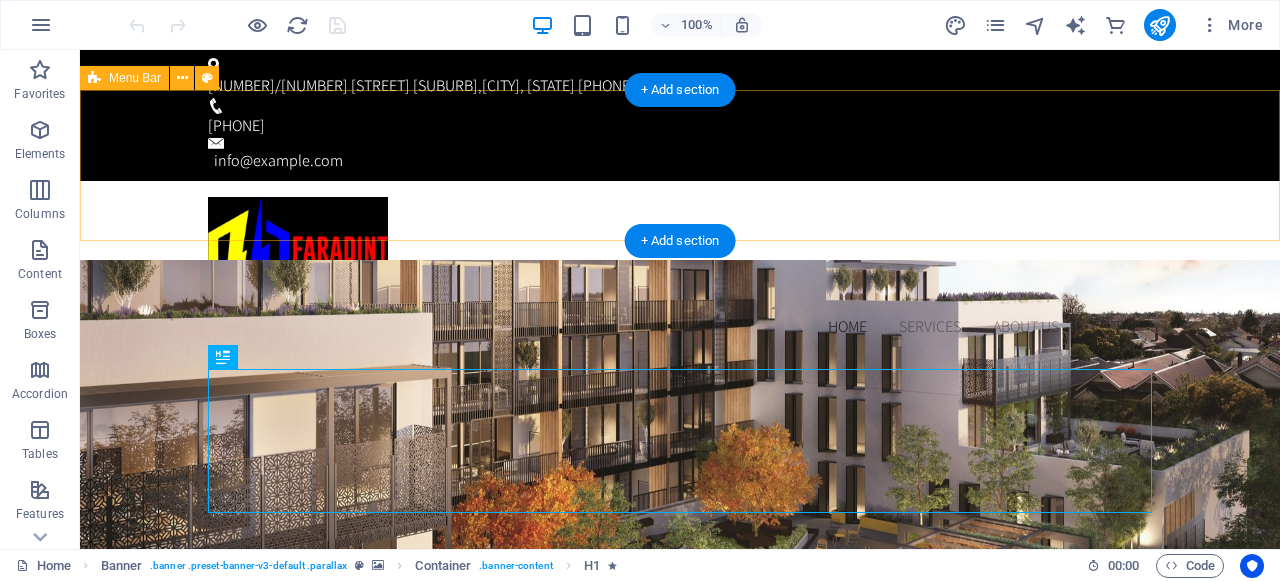 scroll, scrollTop: 0, scrollLeft: 0, axis: both 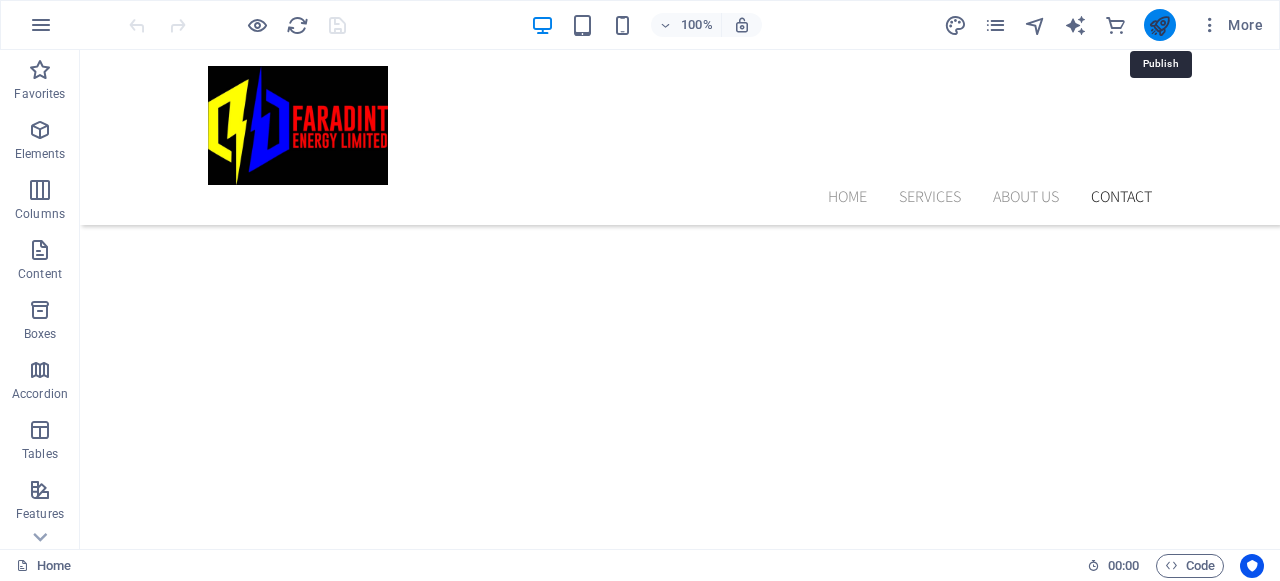 click at bounding box center (1159, 25) 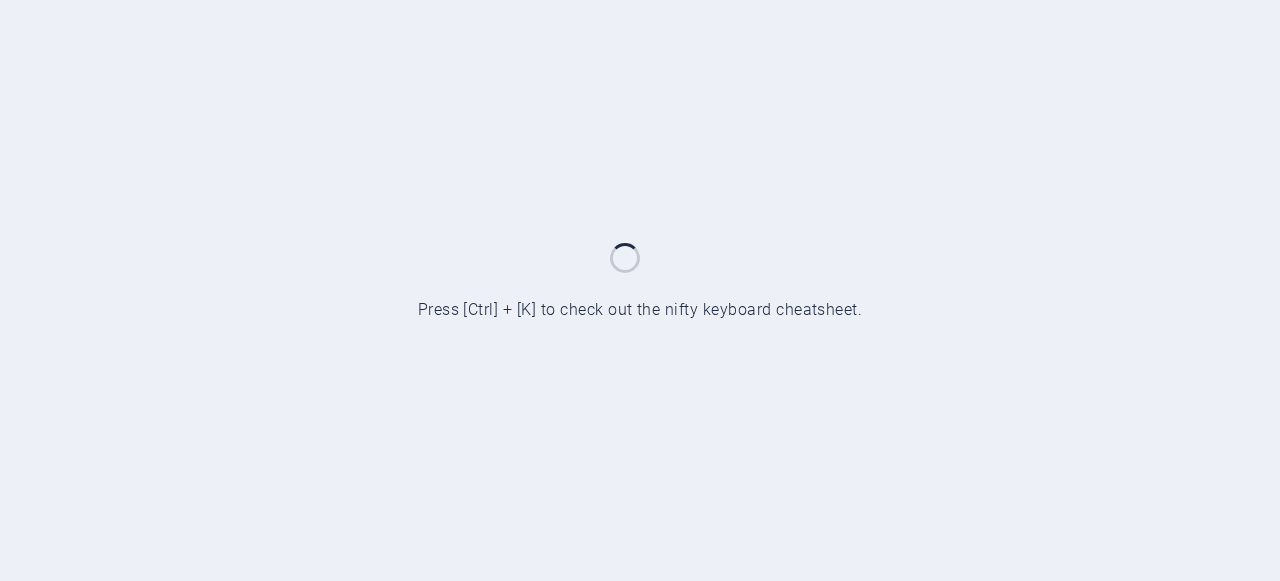 scroll, scrollTop: 0, scrollLeft: 0, axis: both 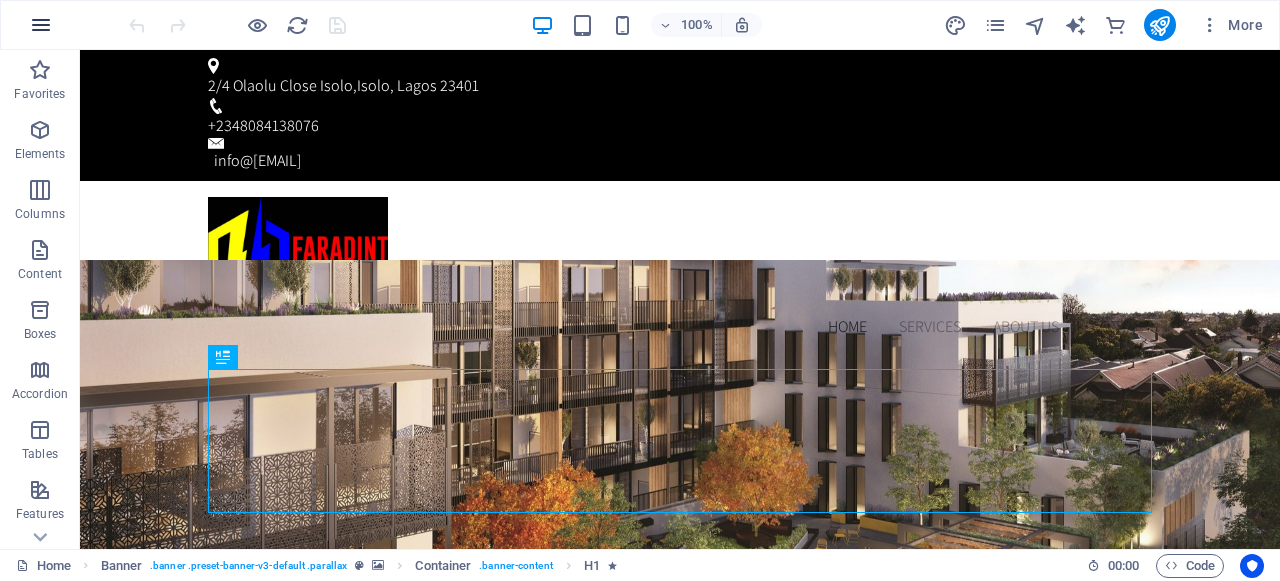click at bounding box center [41, 25] 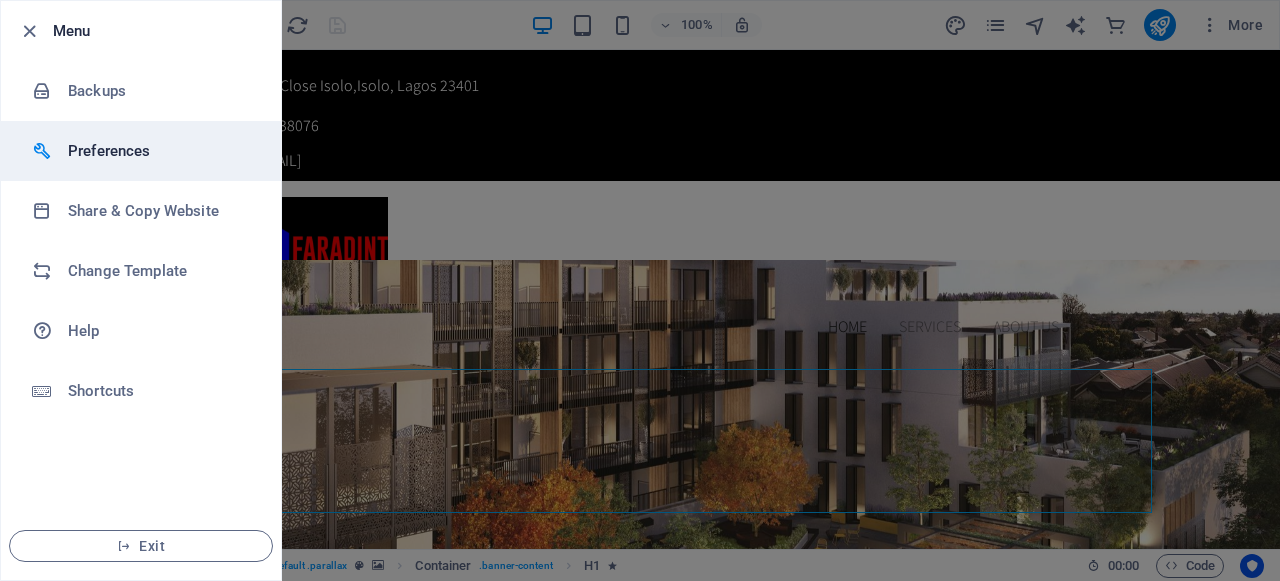 click on "Preferences" at bounding box center (160, 151) 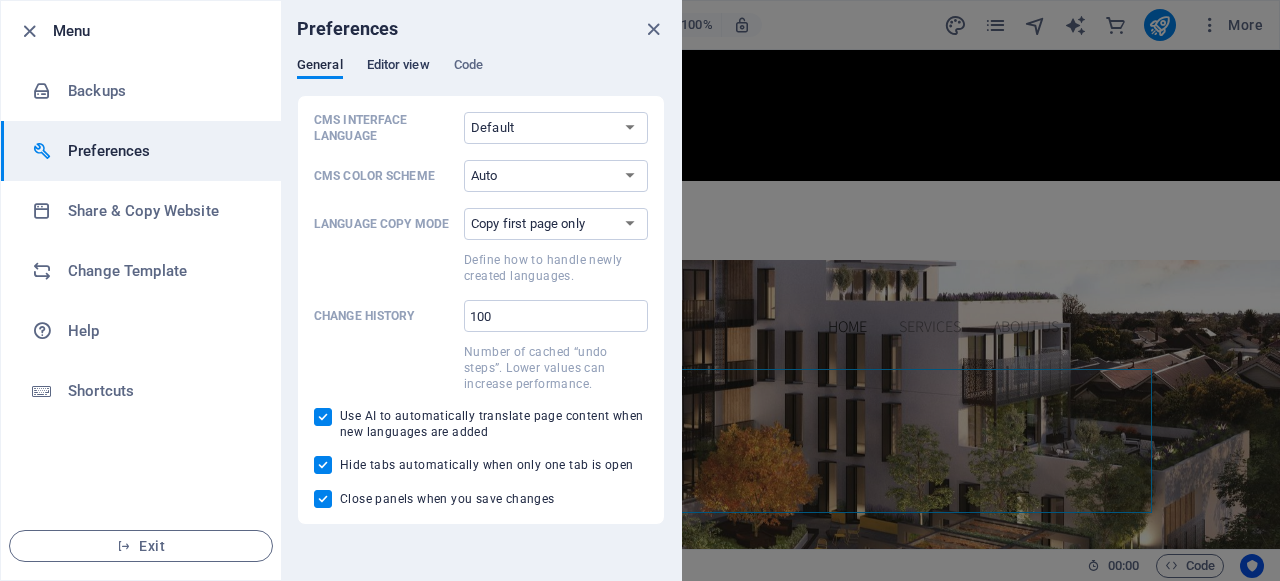 click on "Editor view" at bounding box center [398, 67] 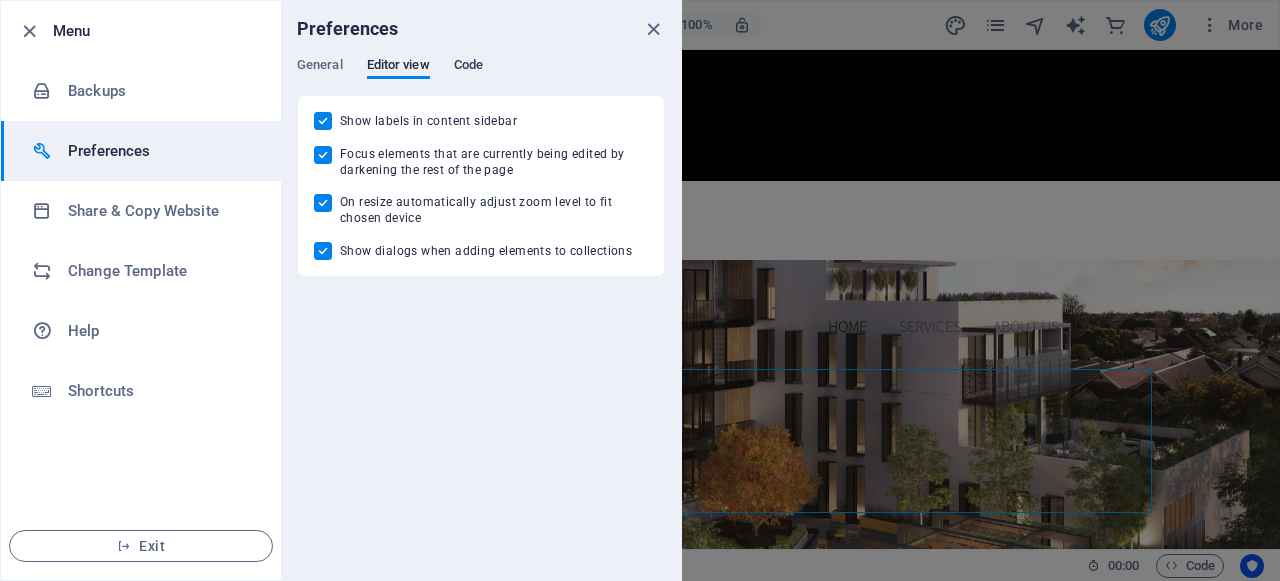 click on "Code" at bounding box center [468, 67] 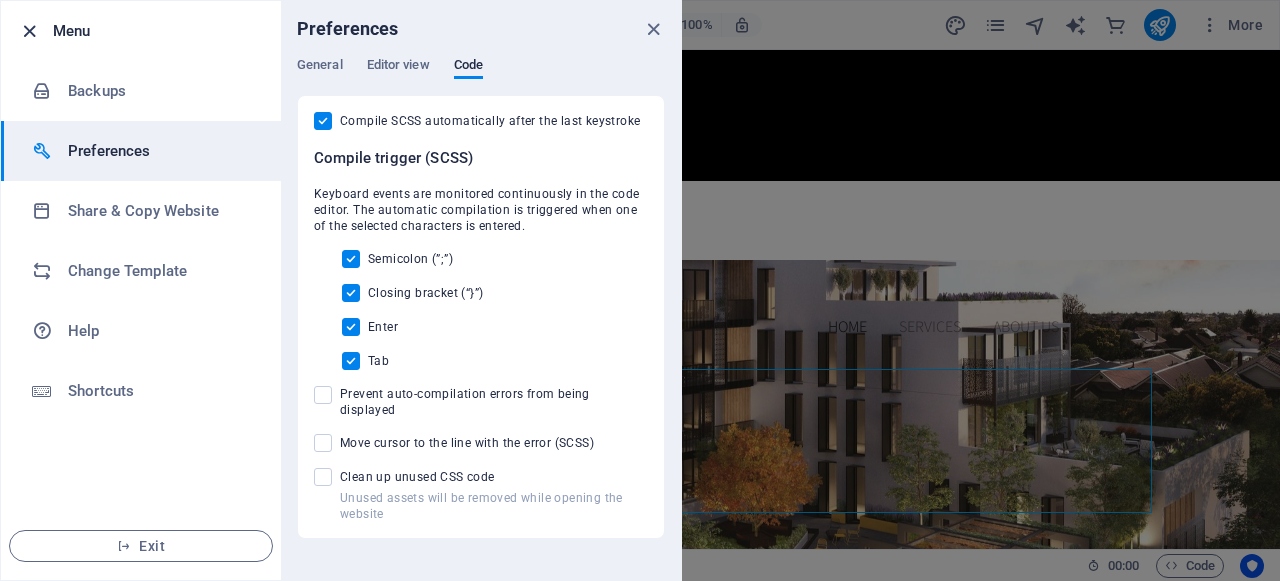 click at bounding box center (29, 31) 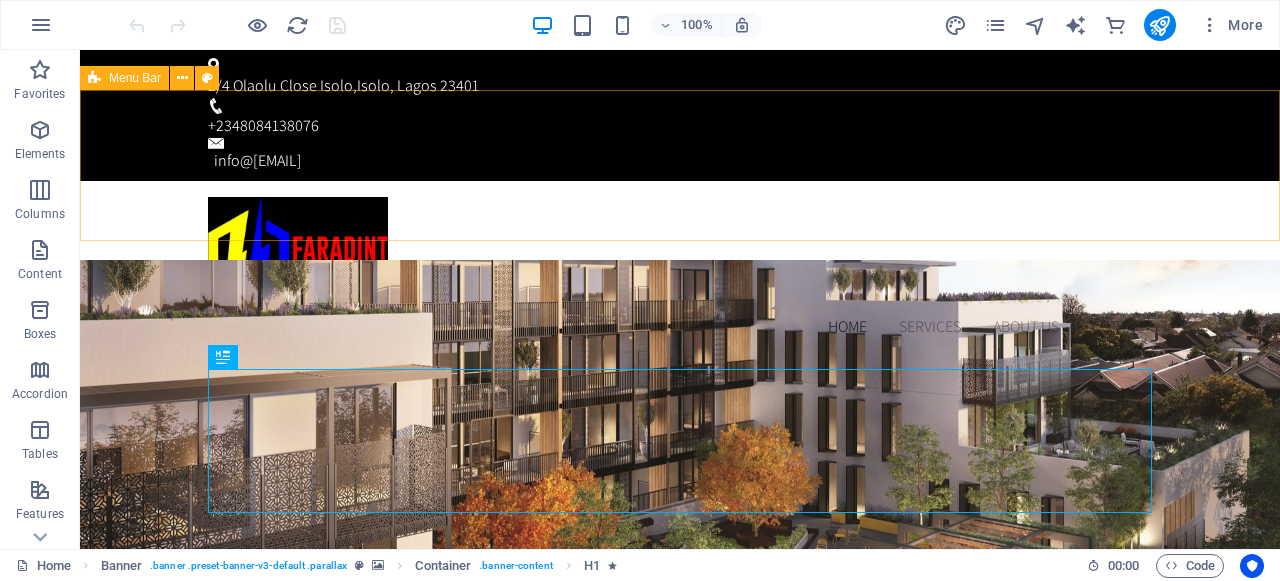 click on "Menu Bar" at bounding box center [135, 78] 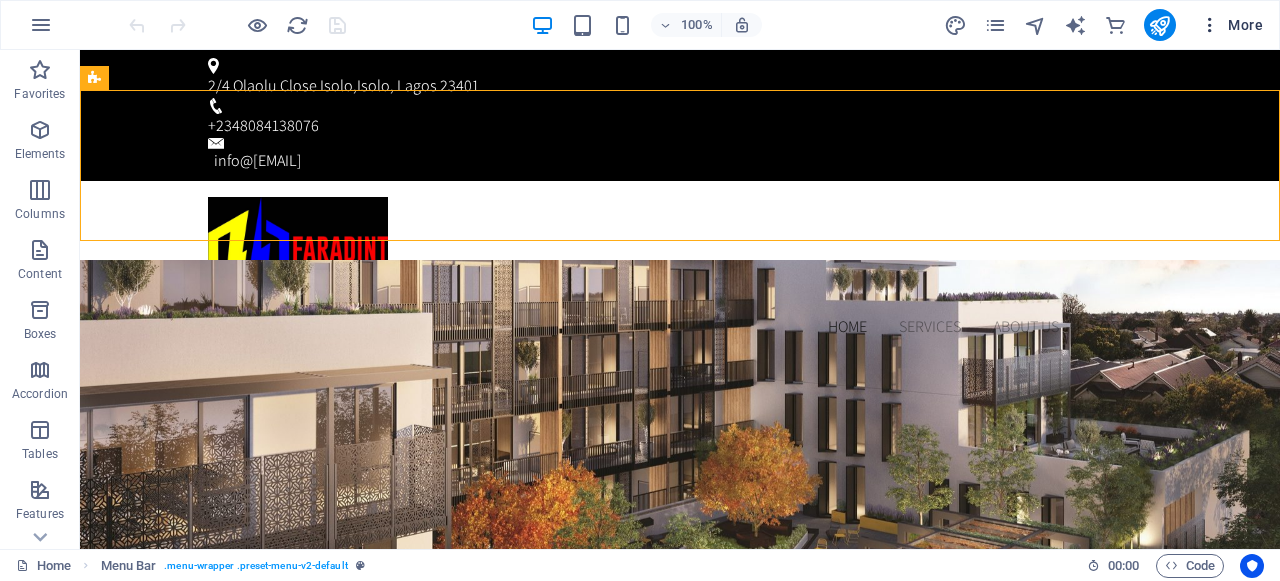 click on "More" at bounding box center [1231, 25] 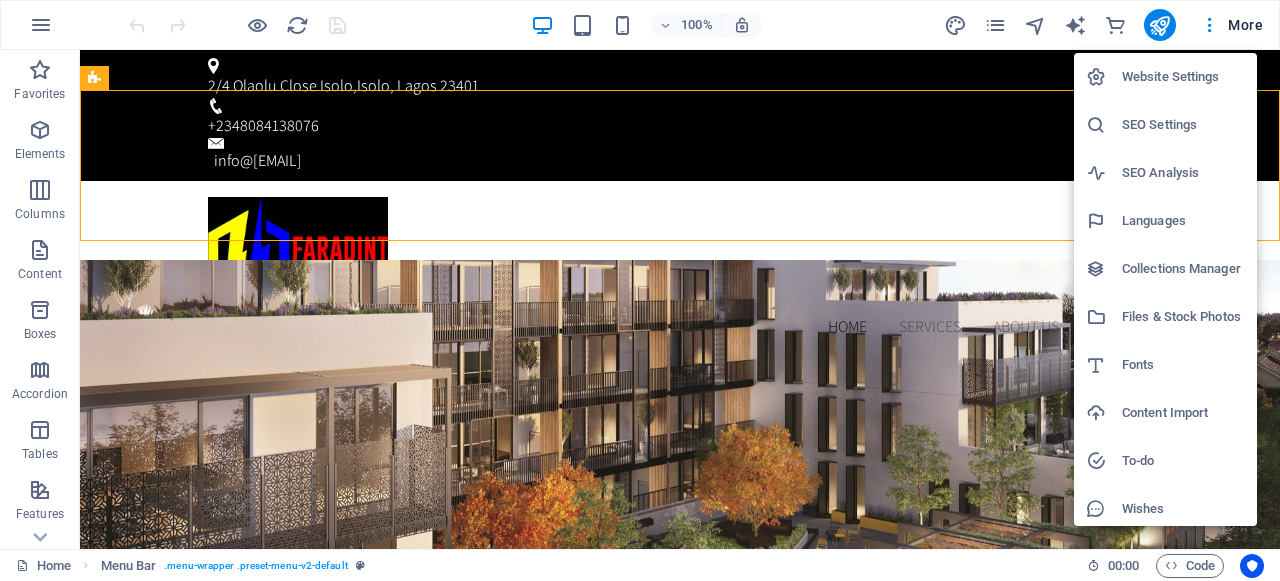 click on "Website Settings" at bounding box center (1183, 77) 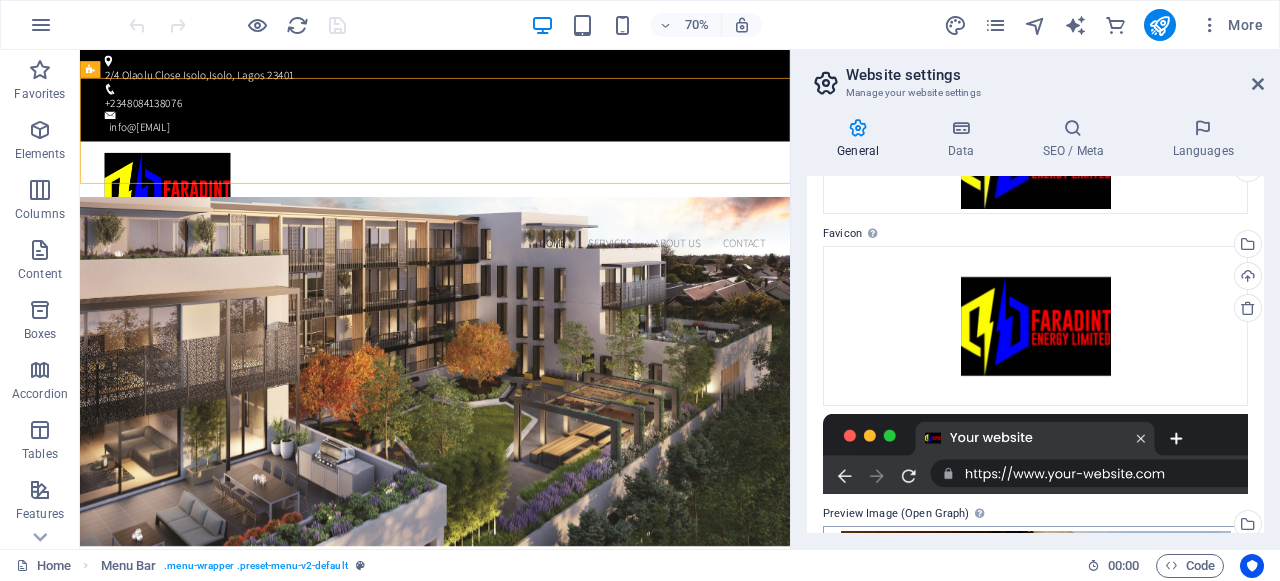 scroll, scrollTop: 445, scrollLeft: 0, axis: vertical 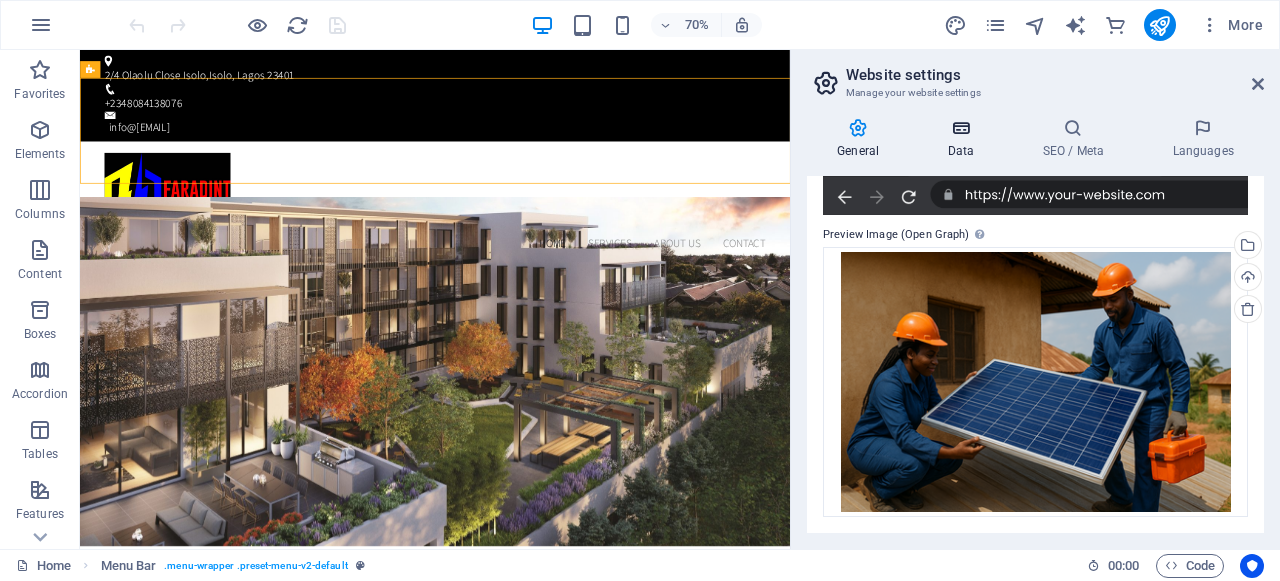 click on "Data" at bounding box center [964, 139] 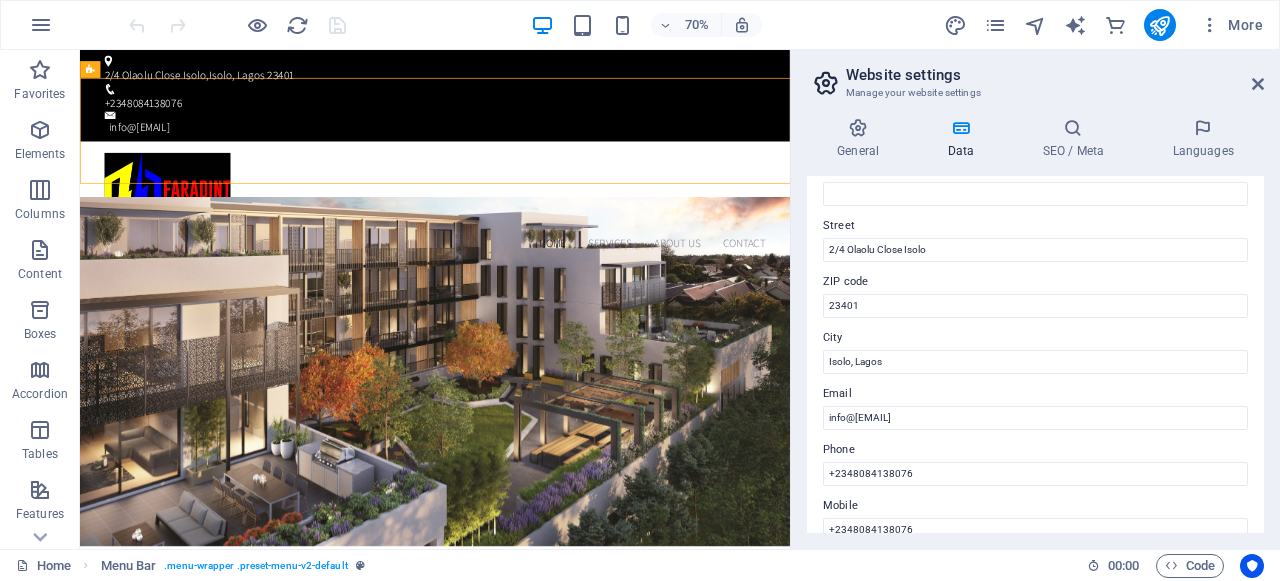 scroll, scrollTop: 0, scrollLeft: 0, axis: both 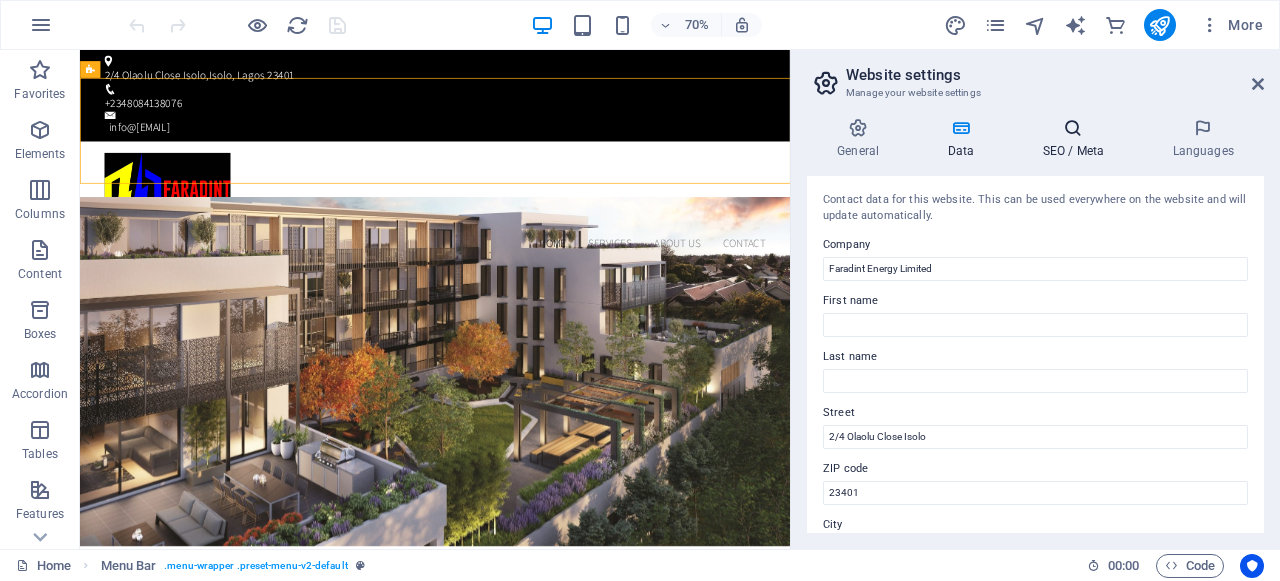 click on "SEO / Meta" at bounding box center [1077, 139] 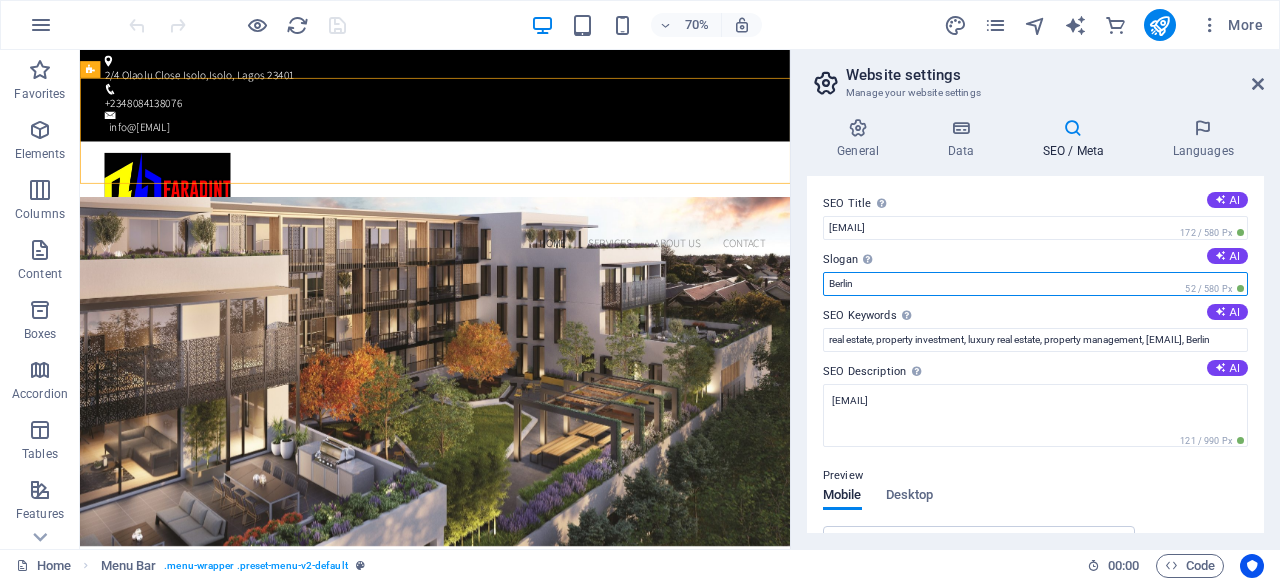 click on "Berlin" at bounding box center (1035, 284) 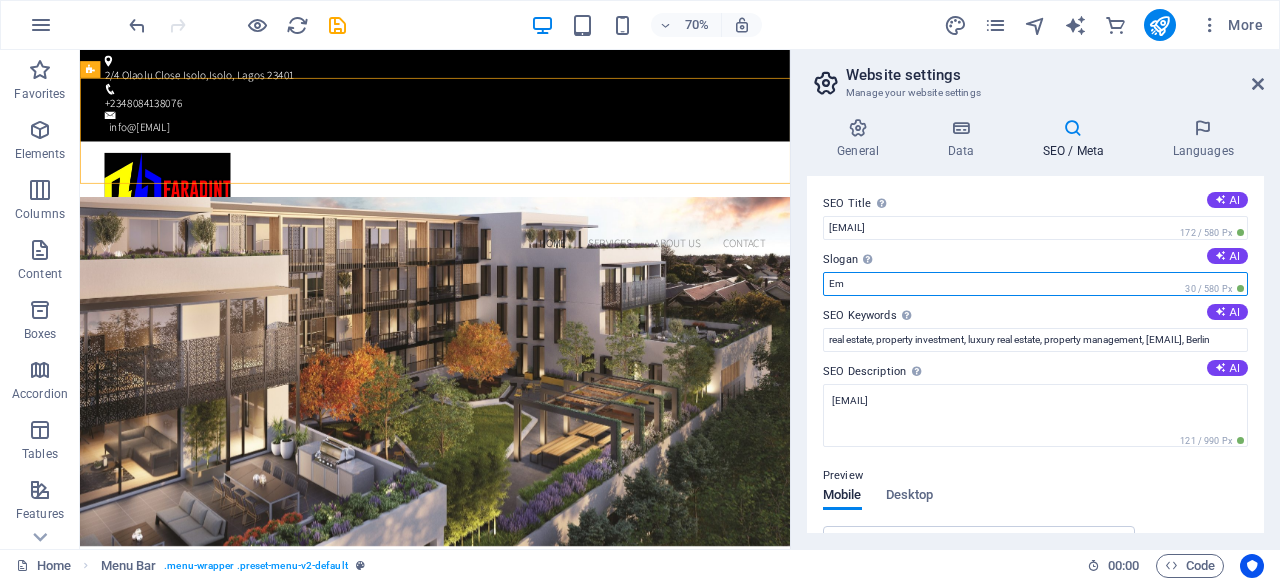 type on "E" 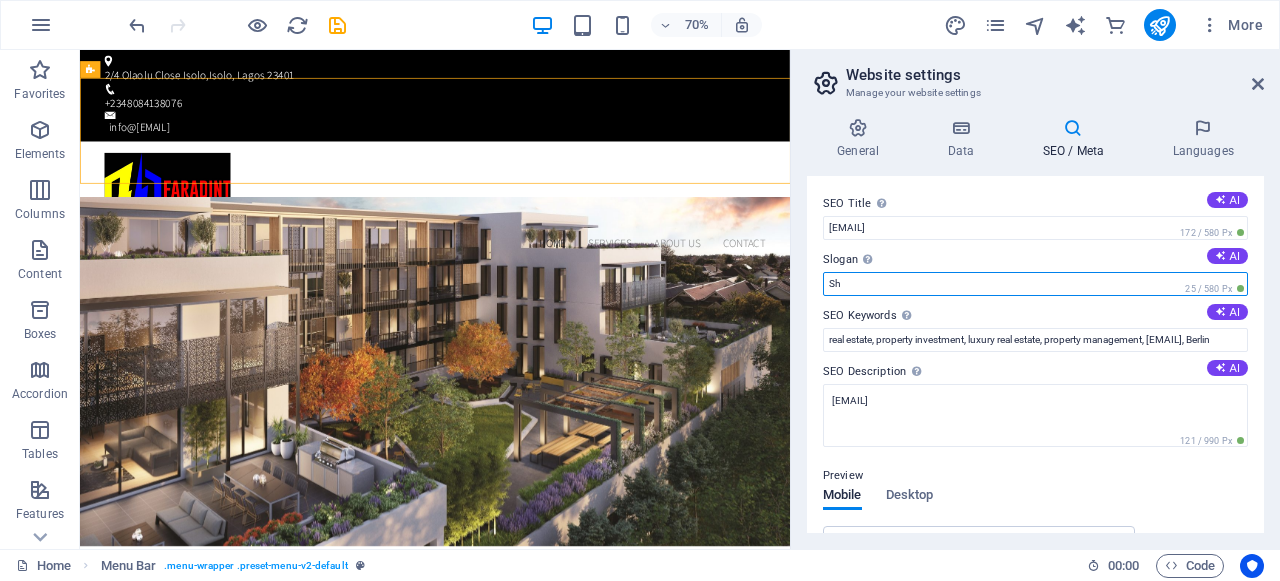 type on "S" 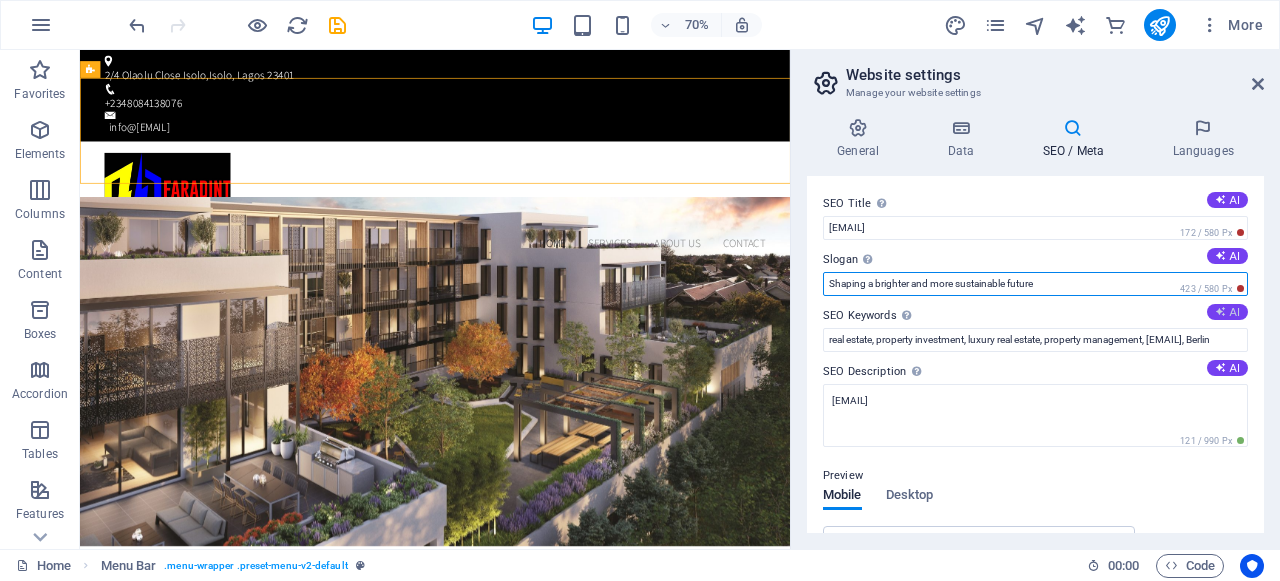 type on "Shaping a brighter and more sustainable future" 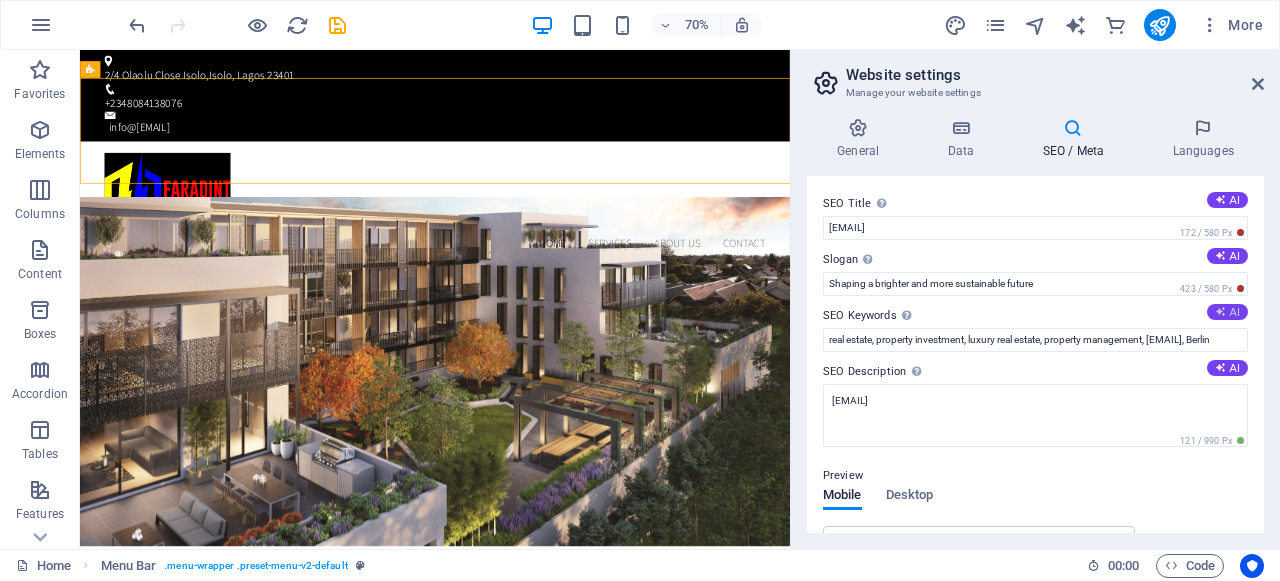 click at bounding box center (1220, 311) 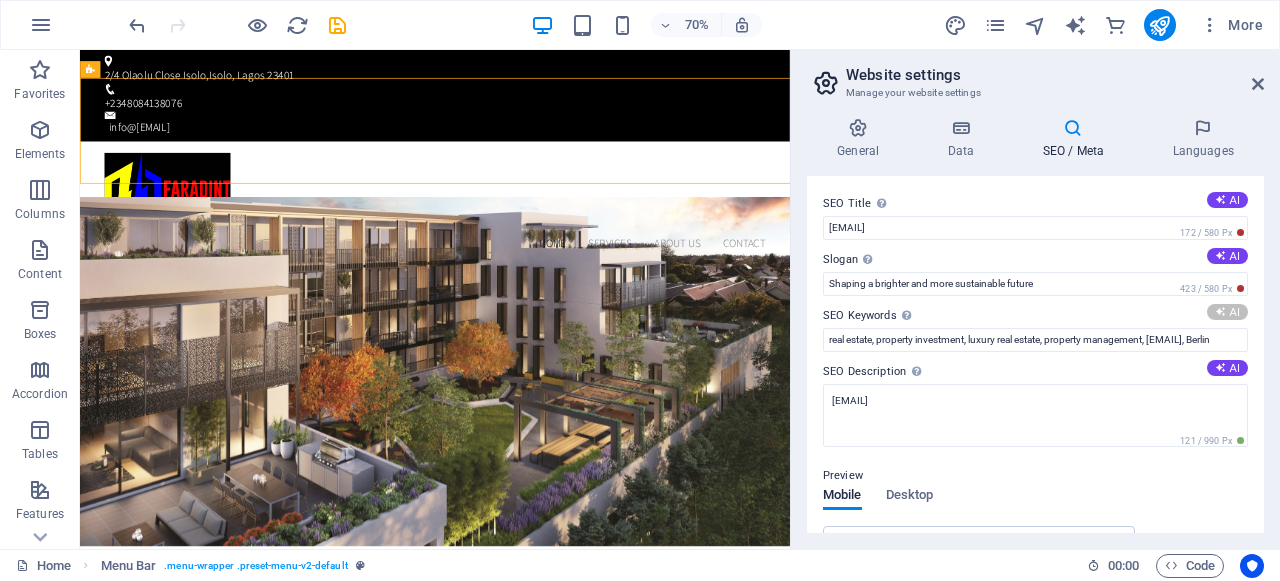 type on "sustainable energy solutions, solar photovoltaic systems, power management services, energy storage solutions, renewable energy installations, Nigeria energy company" 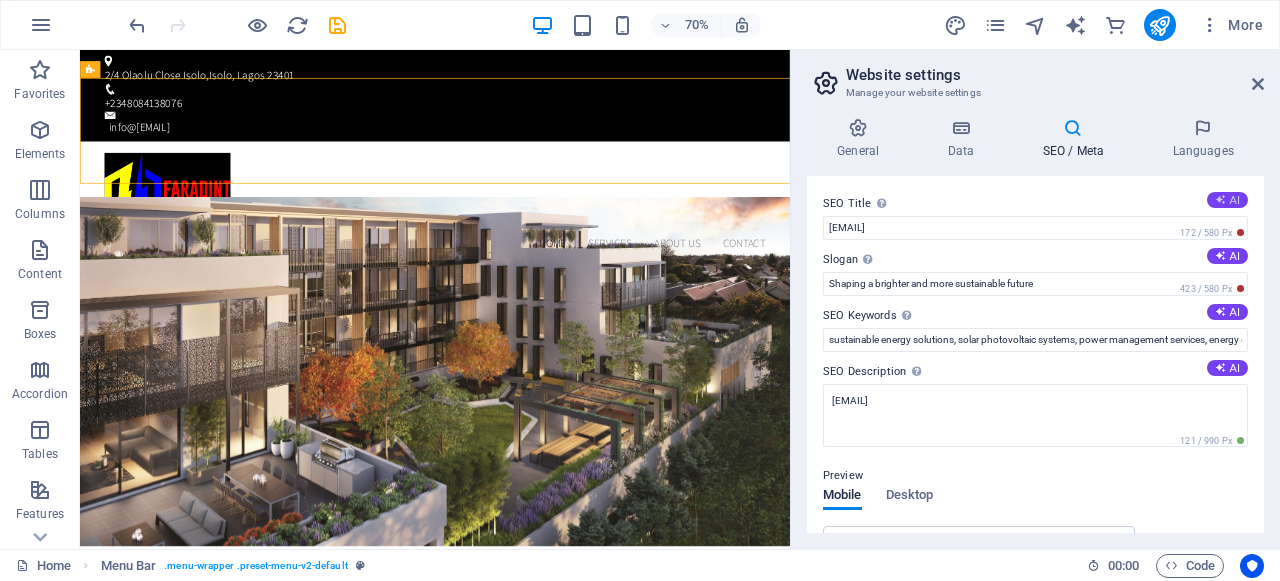 click on "AI" at bounding box center [1227, 200] 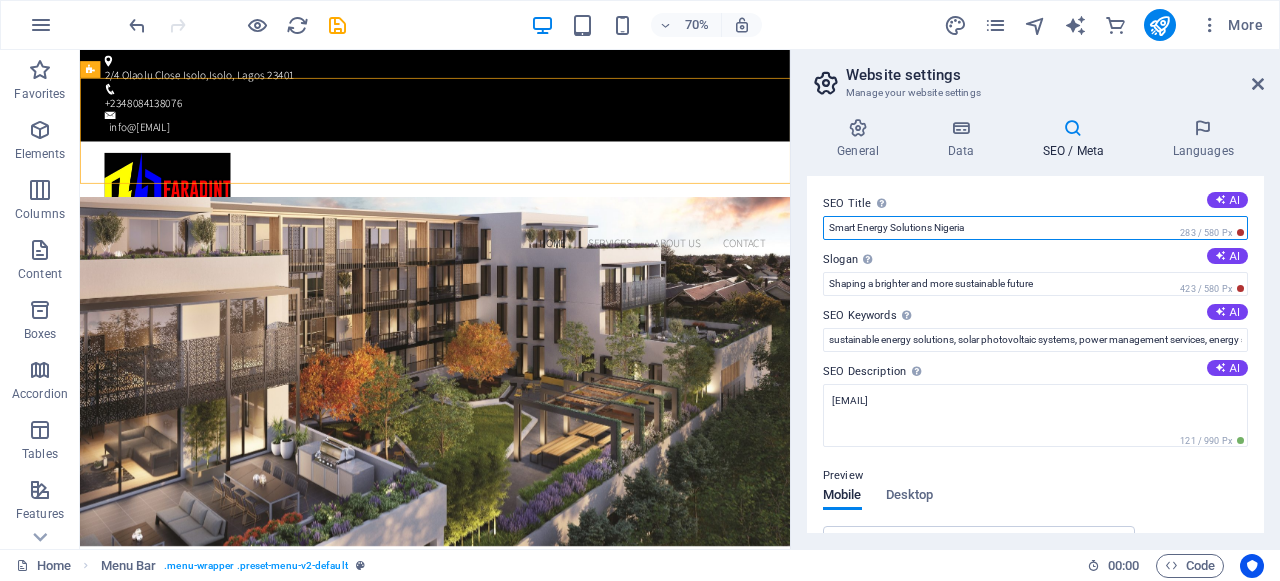 click on "Smart Energy Solutions Nigeria" at bounding box center [1035, 228] 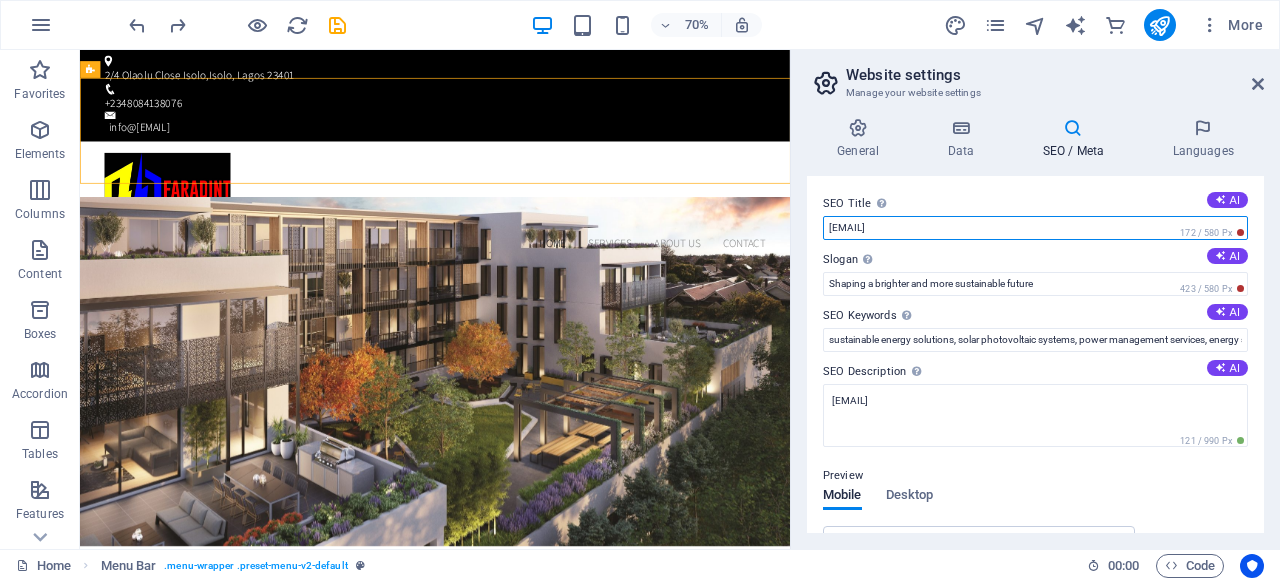 click on "[EMAIL]" at bounding box center [1035, 228] 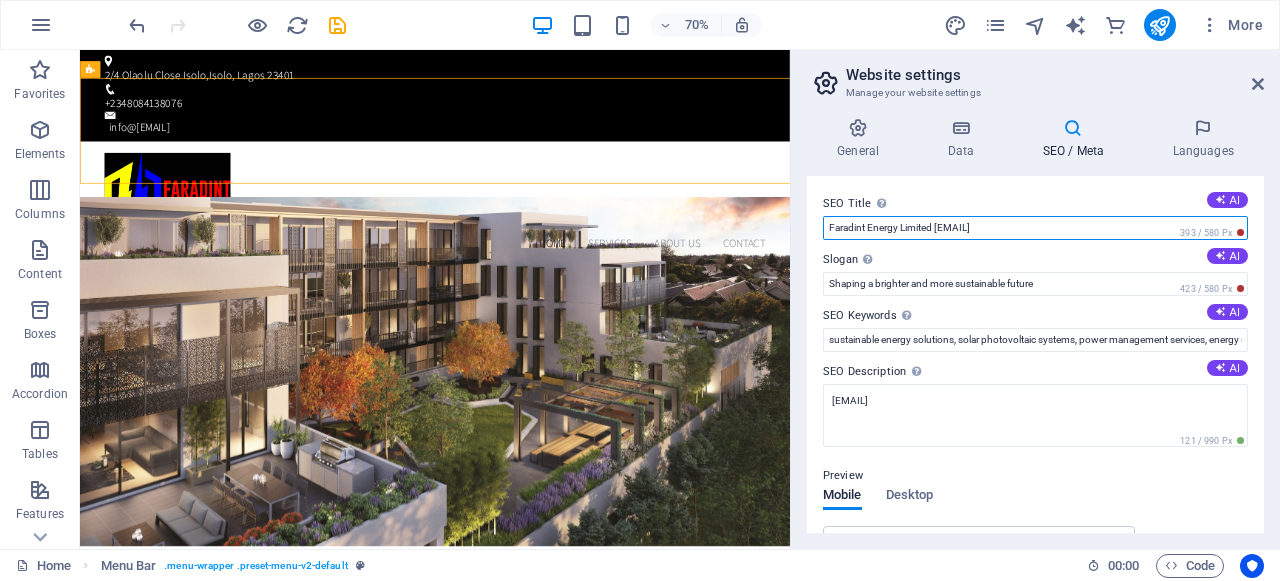 drag, startPoint x: 936, startPoint y: 227, endPoint x: 1116, endPoint y: 227, distance: 180 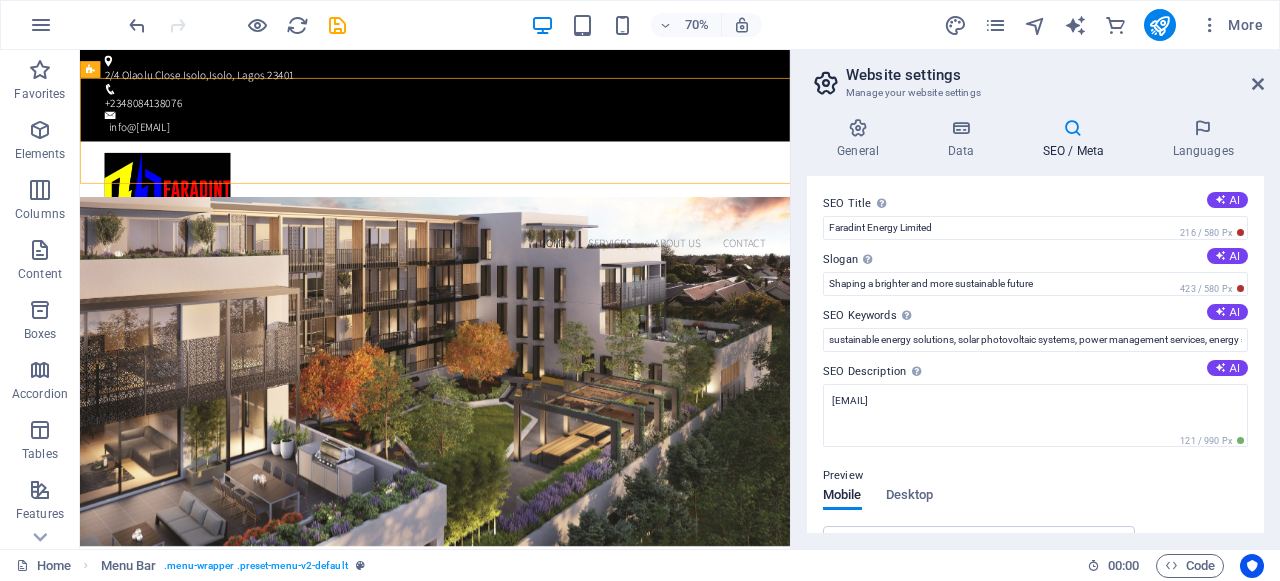 click on "Slogan The slogan of your website. AI" at bounding box center (1035, 260) 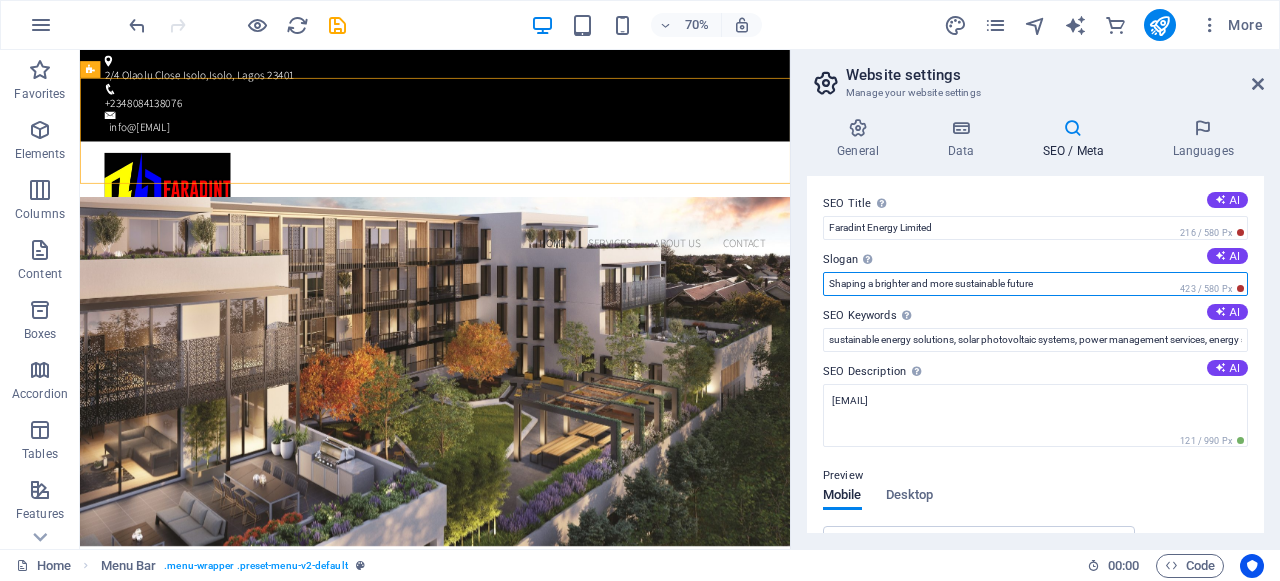click on "Shaping a brighter and more sustainable future" at bounding box center (1035, 284) 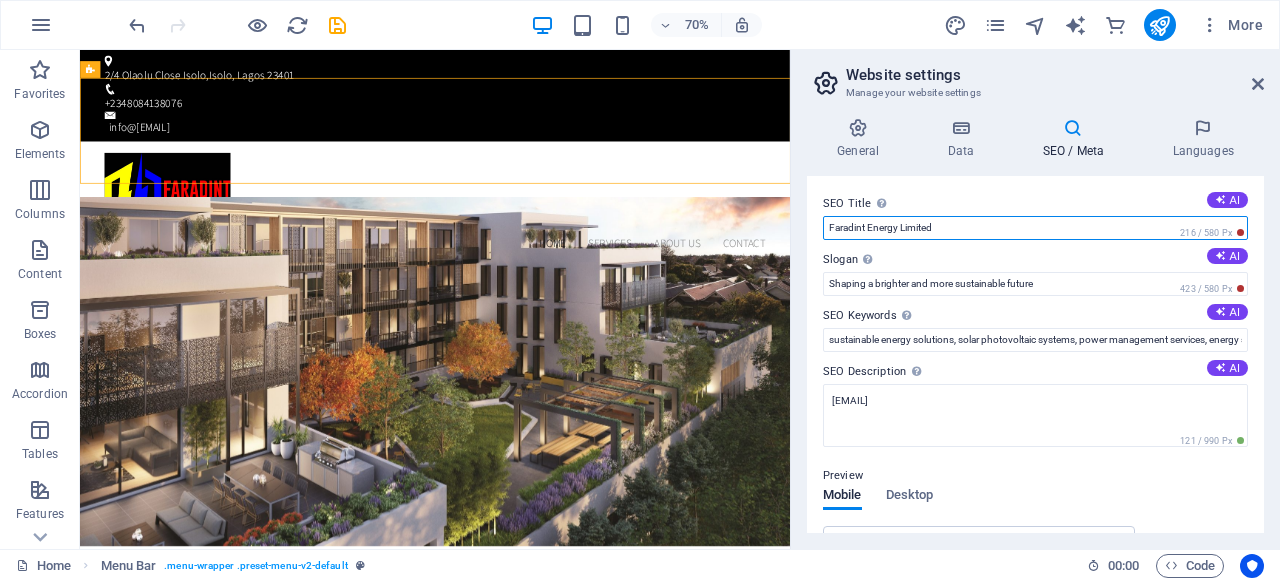 click on "Faradint Energy Limited" at bounding box center [1035, 228] 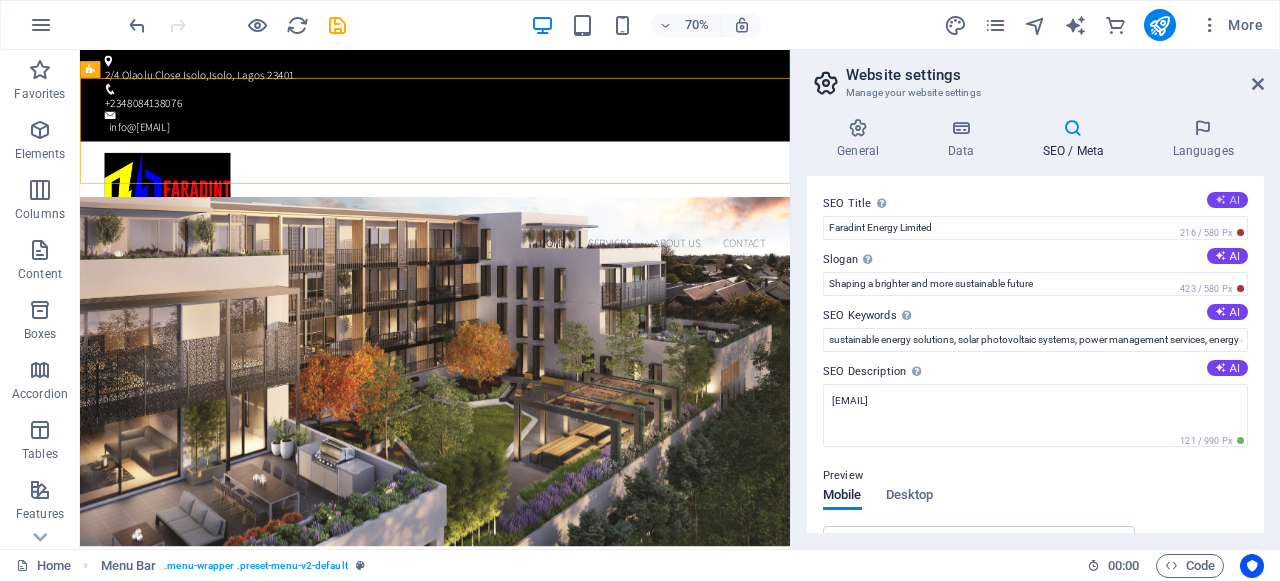 click on "AI" at bounding box center [1227, 200] 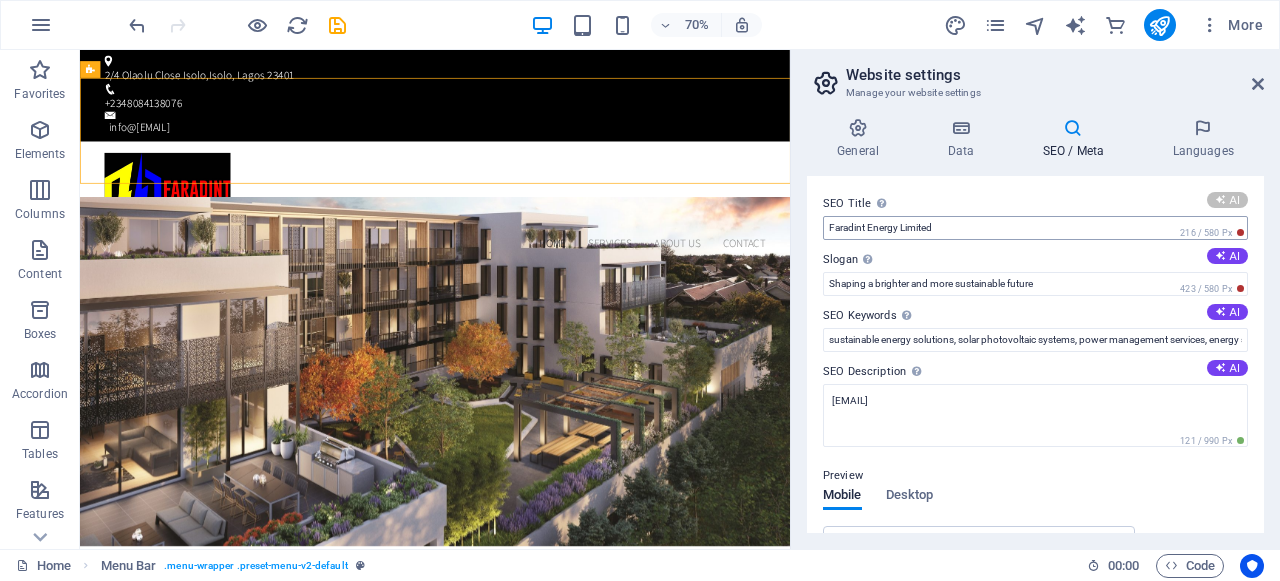 type on "Smart Energy Solutions Nigeria" 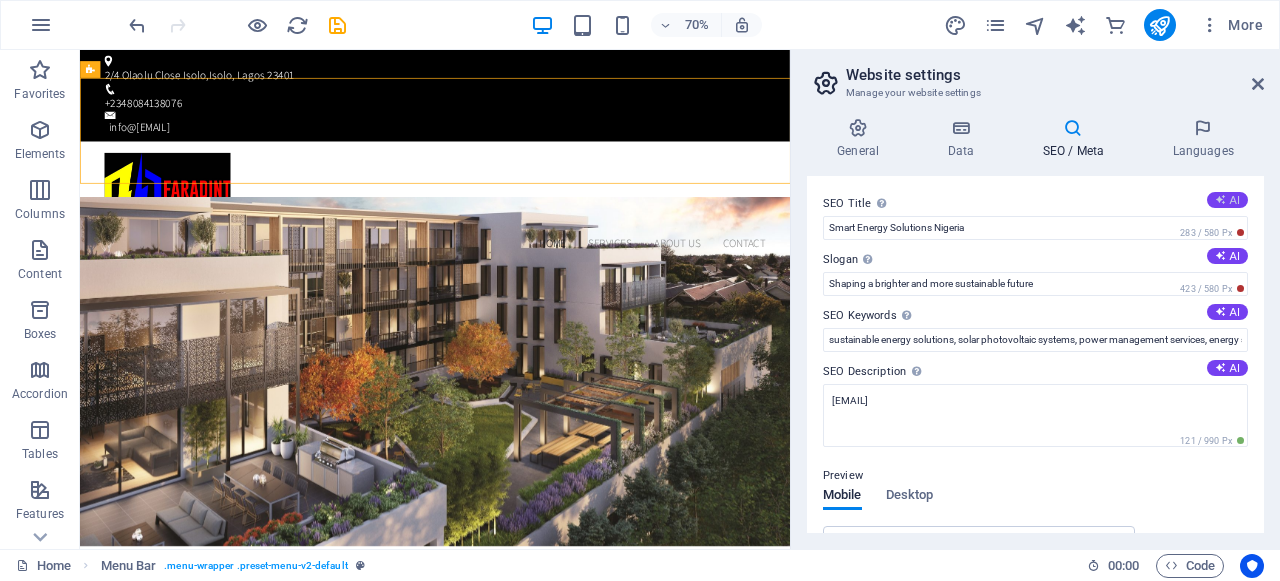 click at bounding box center [1220, 200] 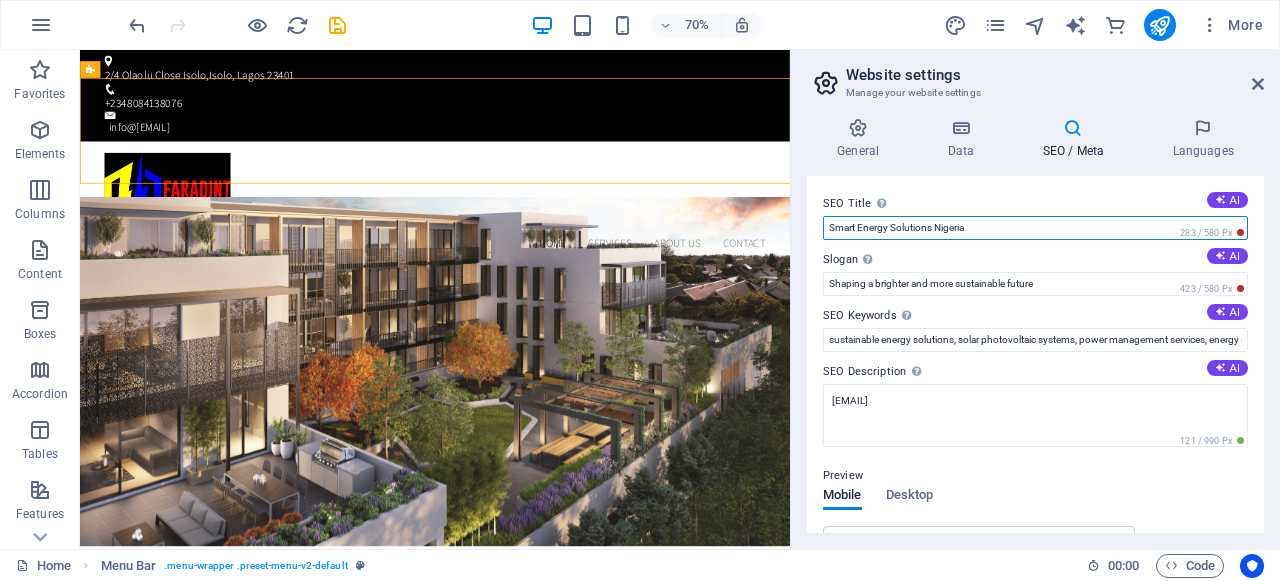 click on "Smart Energy Solutions Nigeria" at bounding box center [1035, 228] 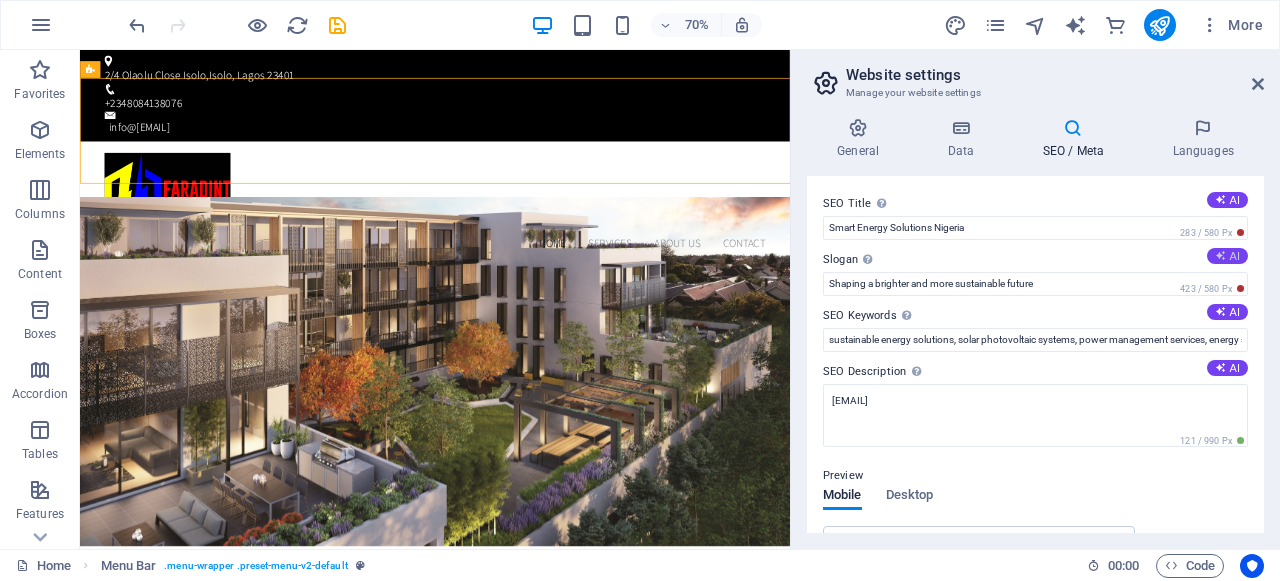 click on "AI" at bounding box center [1227, 256] 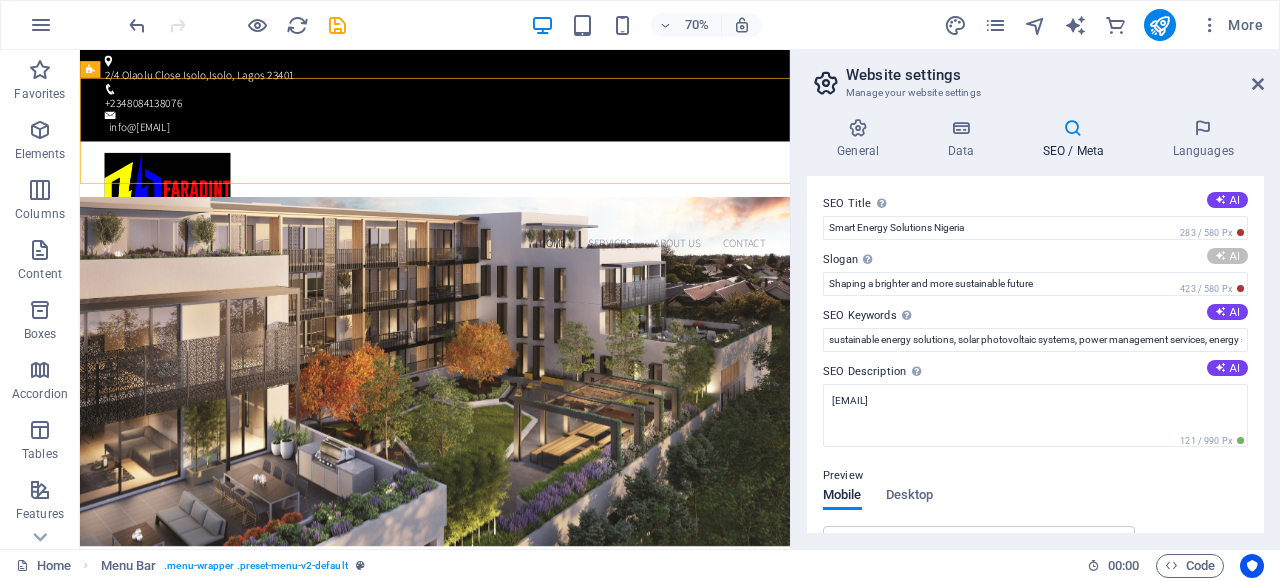 type on "Empowering Sustainable Energy for a Brighter Tomorrow" 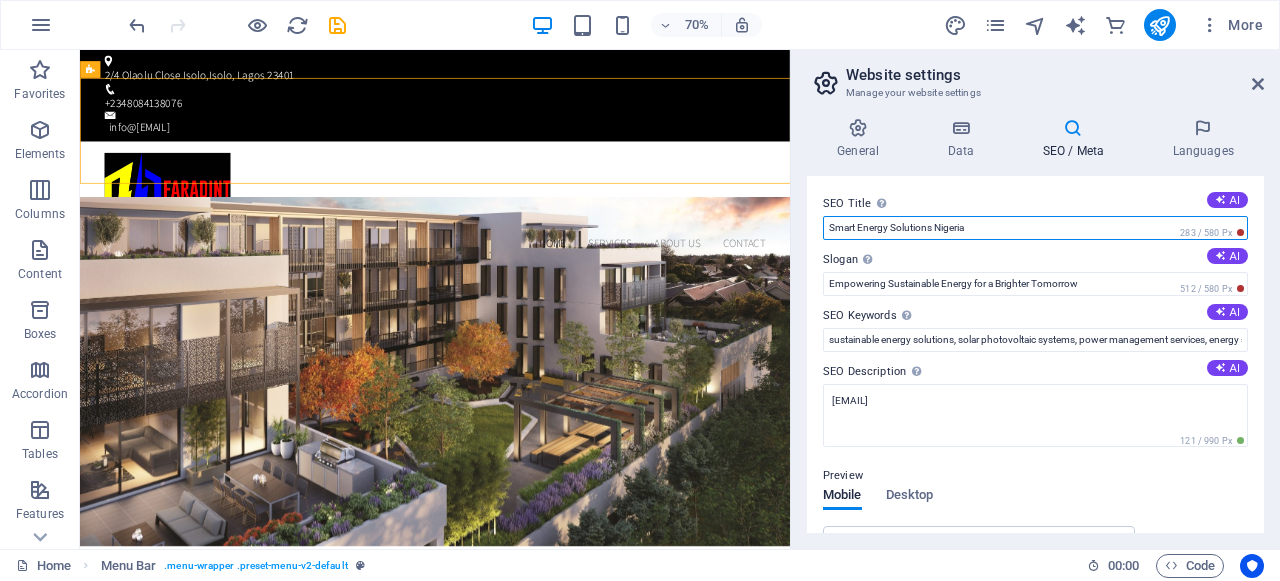 click on "Smart Energy Solutions Nigeria" at bounding box center (1035, 228) 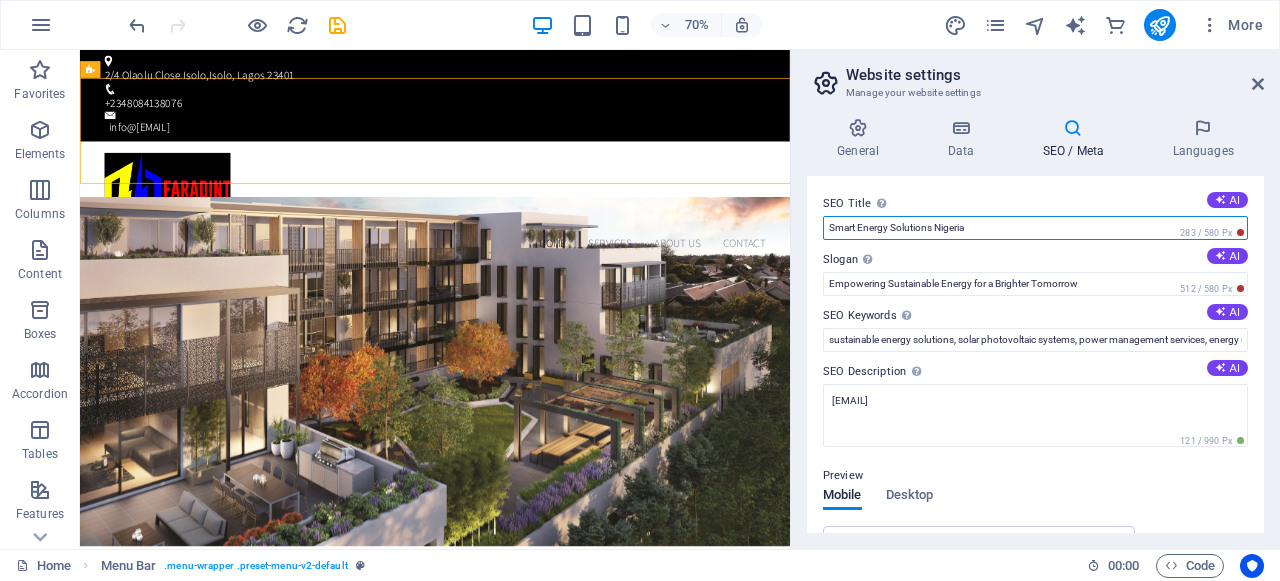 paste on "Faradint Energy Limited" 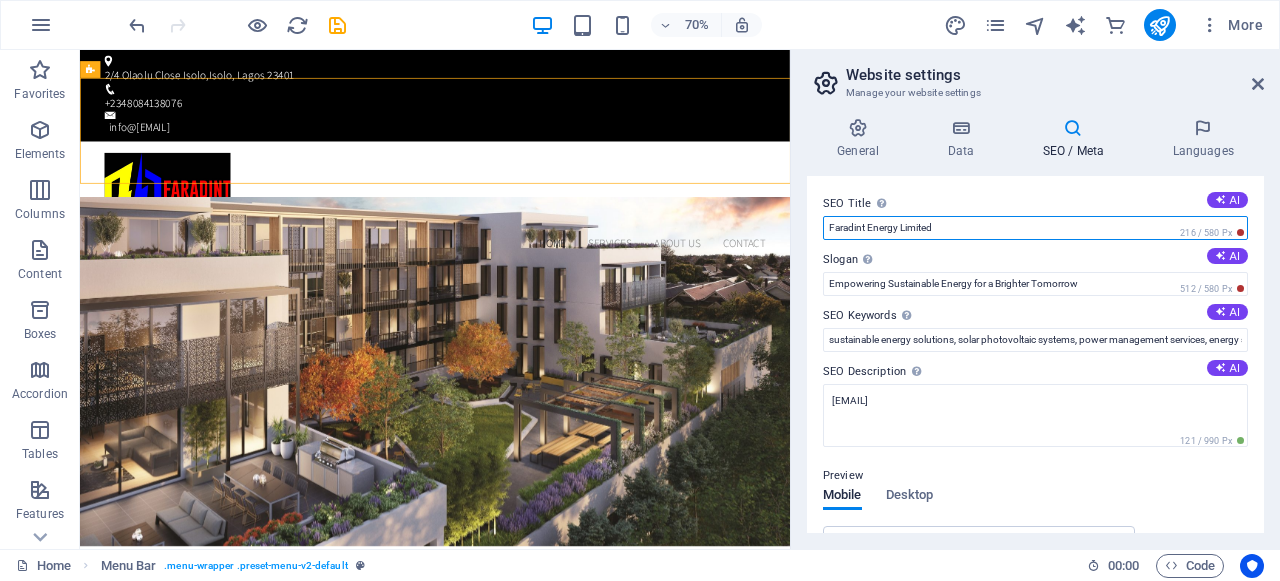 type on "Faradint Energy Limited" 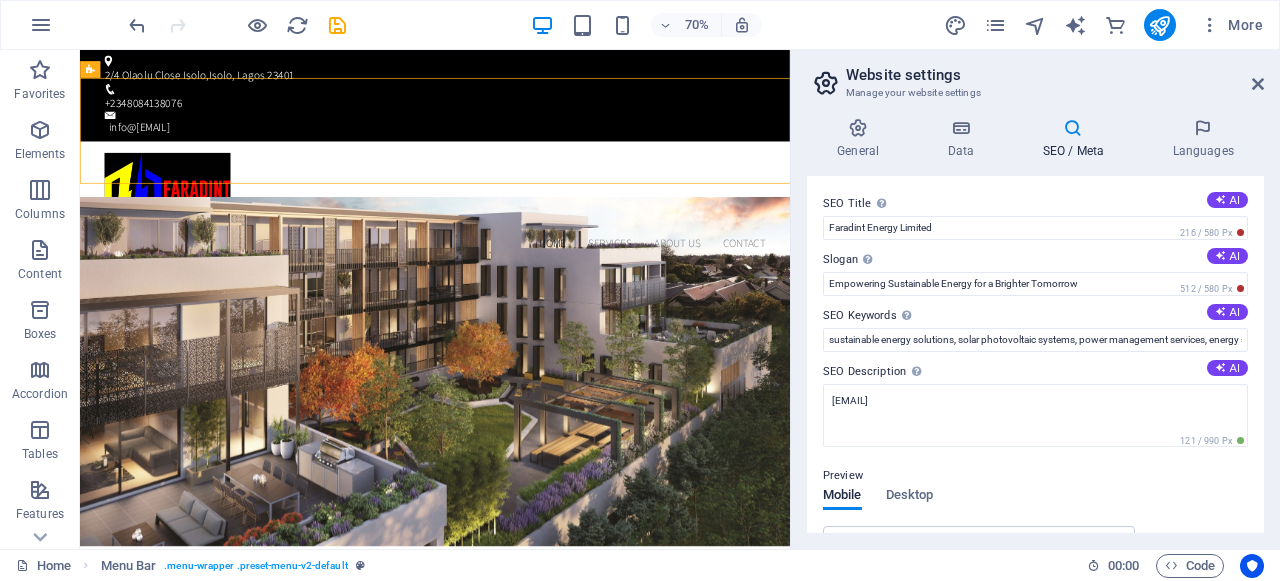 click on "Slogan The slogan of your website. AI" at bounding box center [1035, 260] 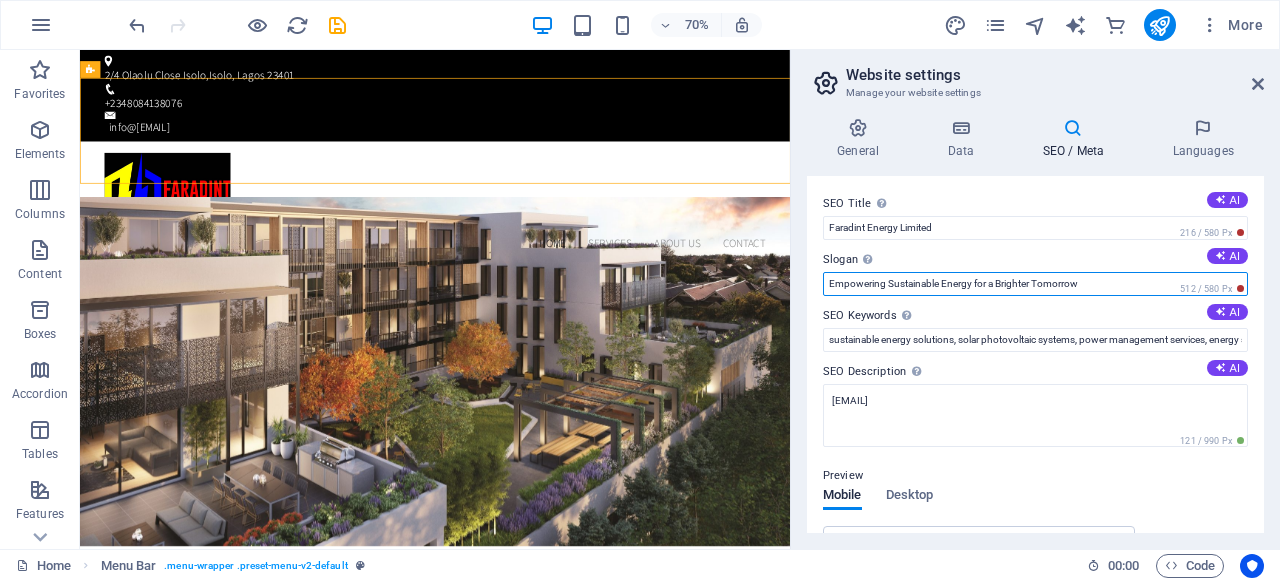 click on "Empowering Sustainable Energy for a Brighter Tomorrow" at bounding box center [1035, 284] 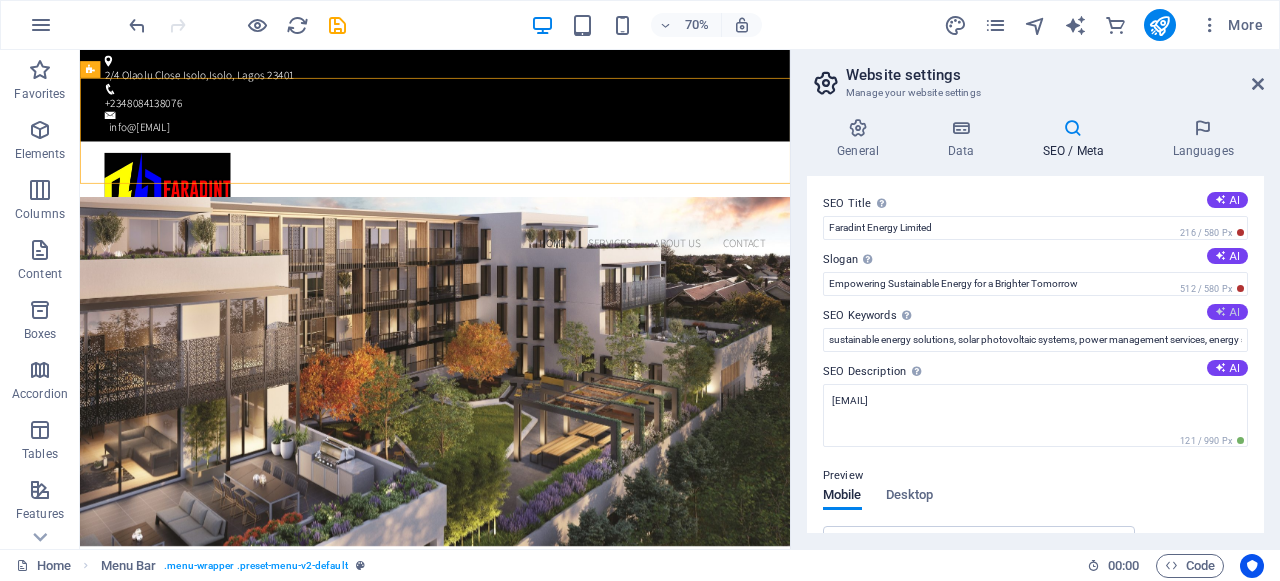 click on "AI" at bounding box center (1227, 312) 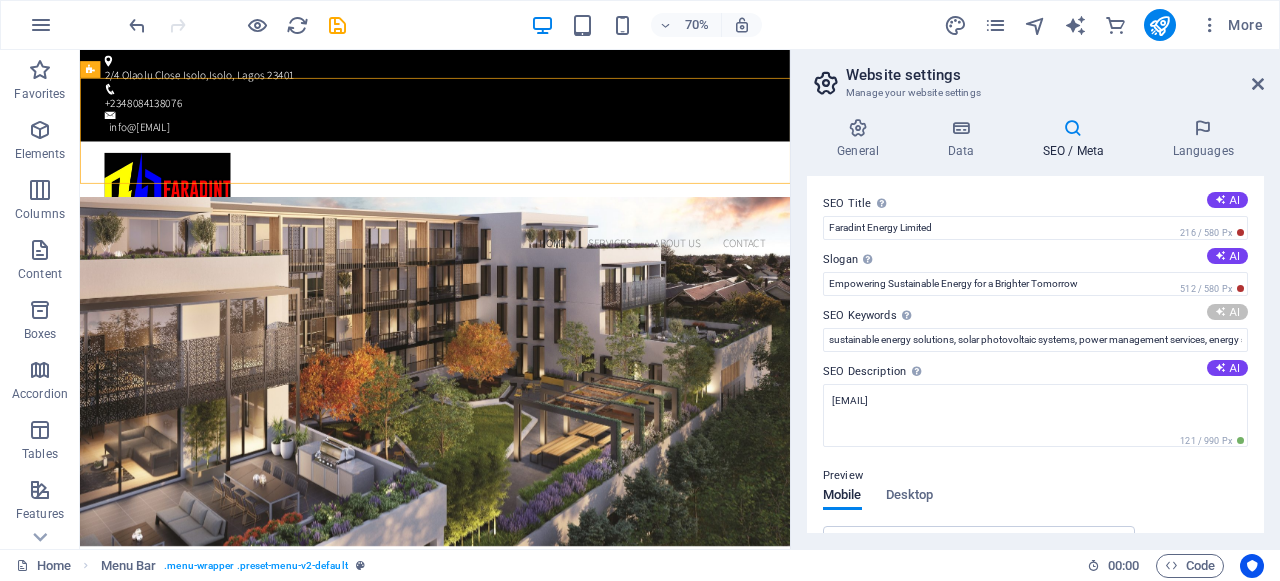 type on "energy solutions, solar photovoltaic systems, renewable energy, power management, energy storage, sustainable energy" 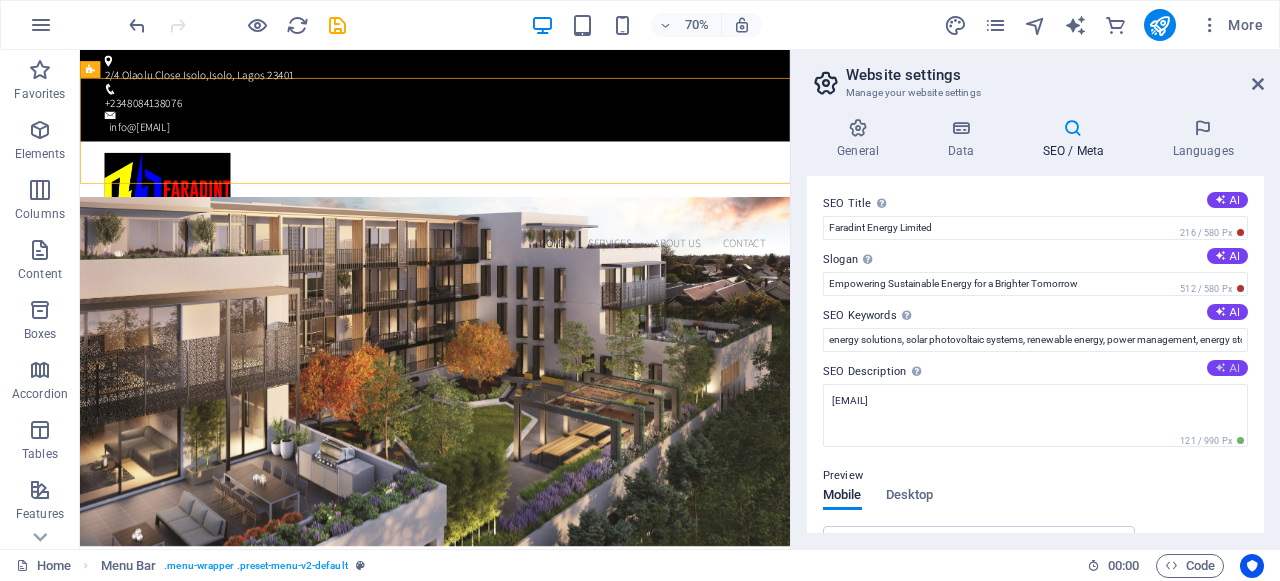 click on "AI" at bounding box center (1227, 368) 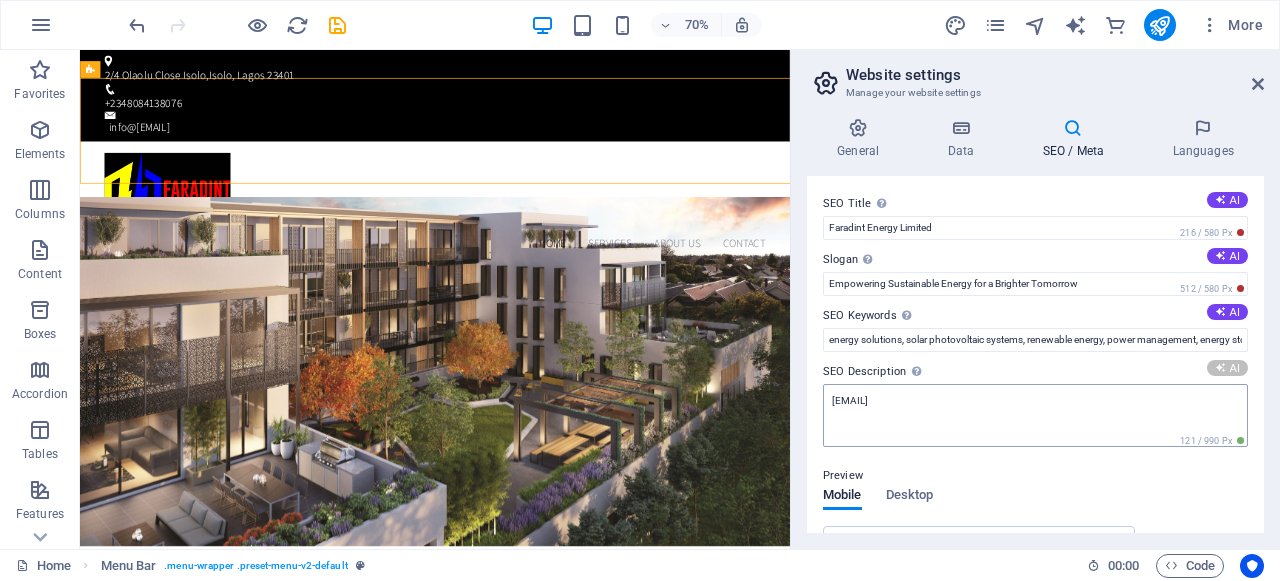 type on "Discover smart, sustainable energy solutions with Faradint Energy! We offer solar PV systems, storage, and comprehensive support." 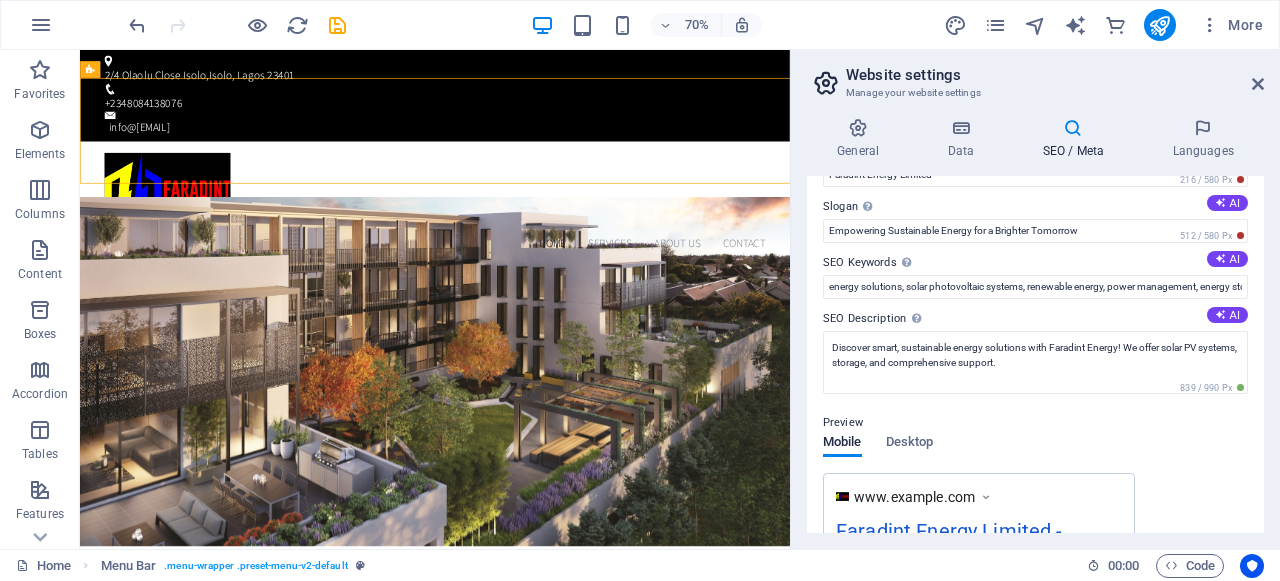 scroll, scrollTop: 0, scrollLeft: 0, axis: both 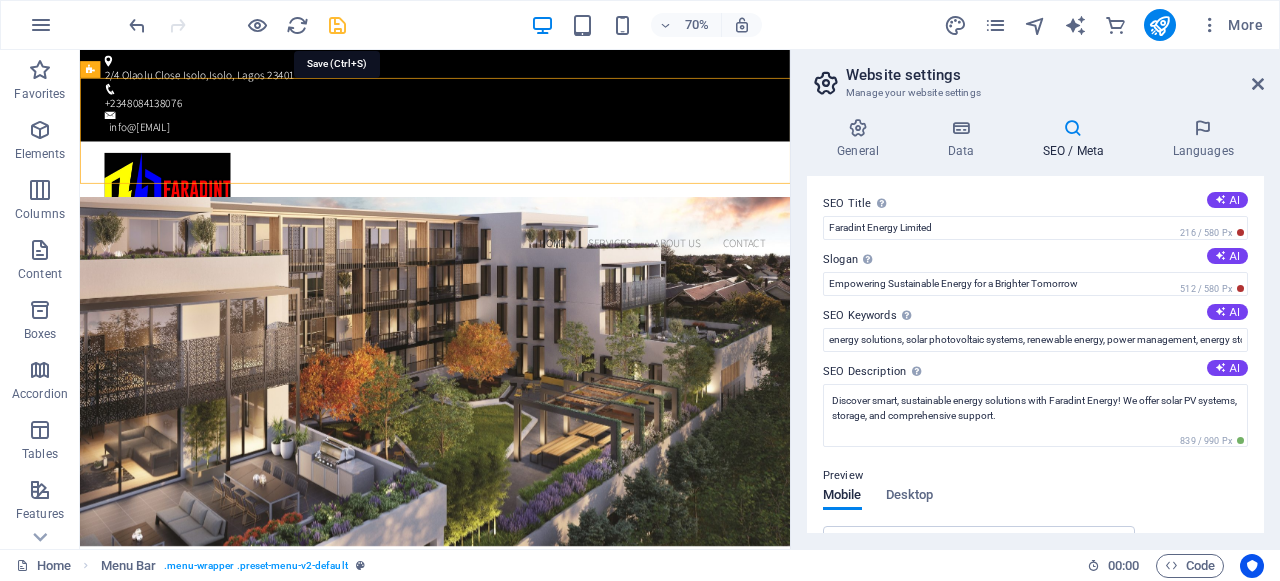 click at bounding box center [337, 25] 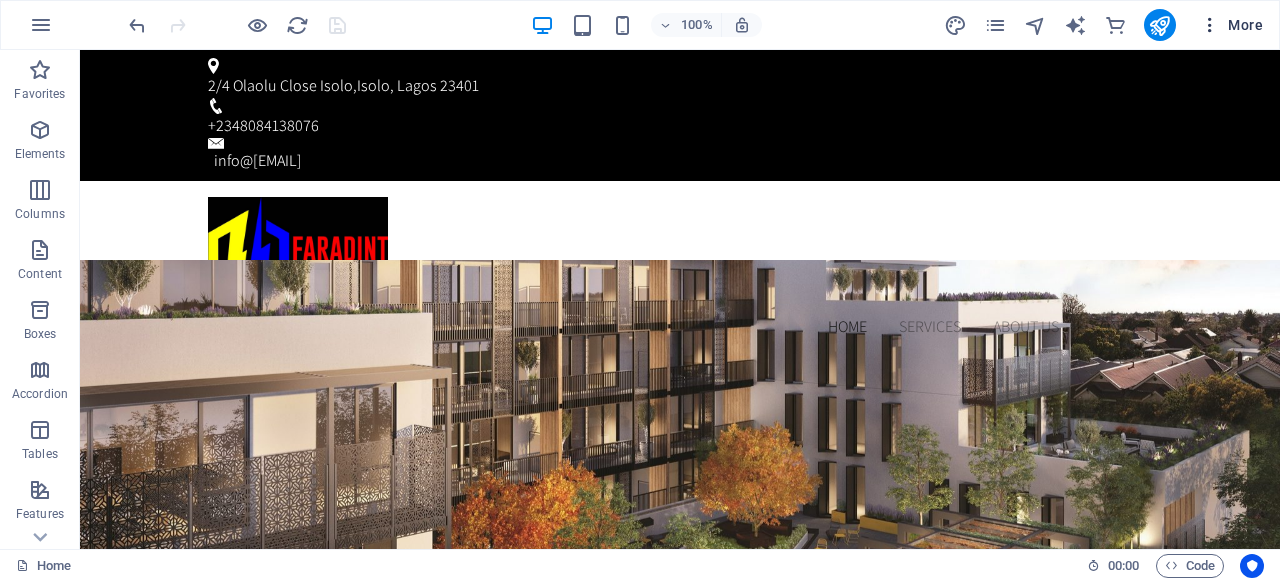 click at bounding box center [1210, 25] 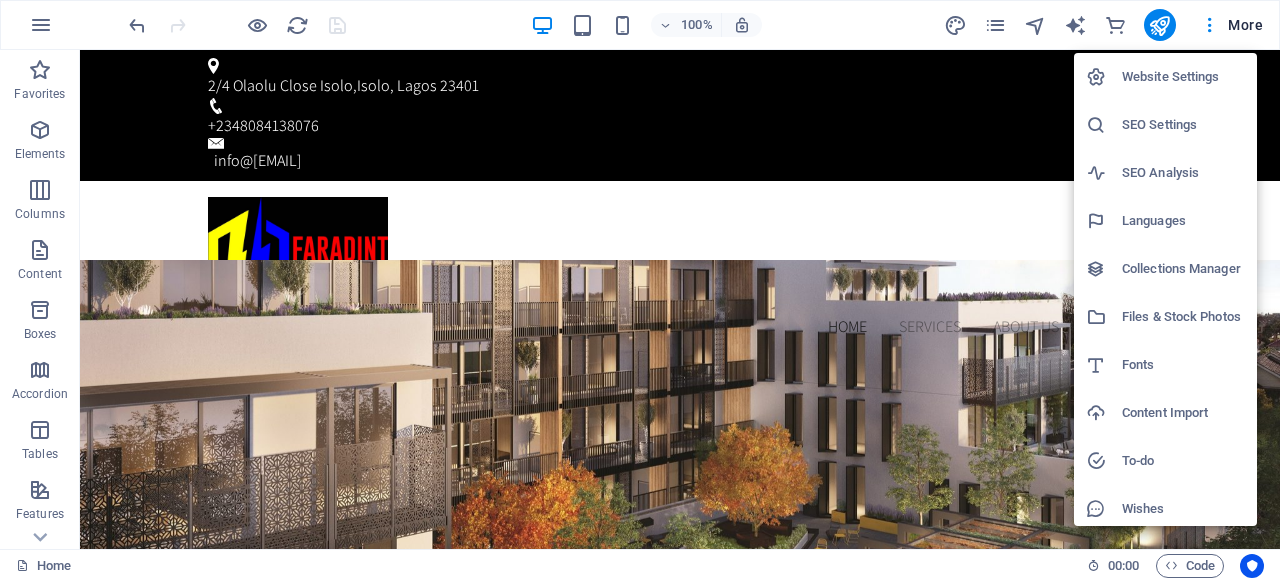 click on "SEO Settings" at bounding box center (1183, 125) 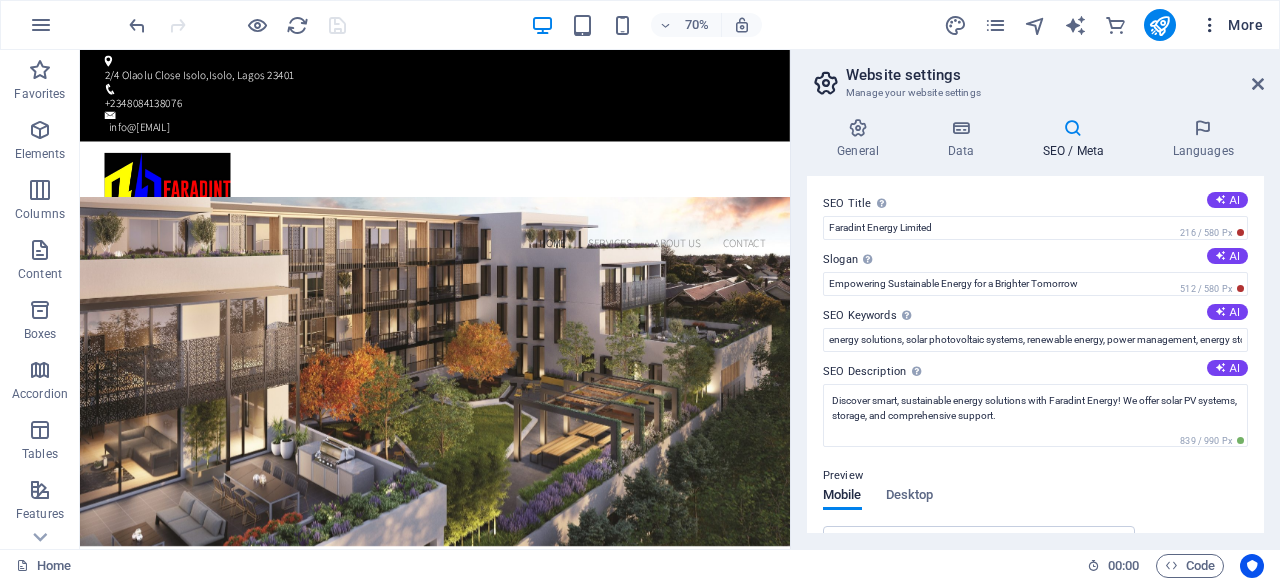 click on "More" at bounding box center [1231, 25] 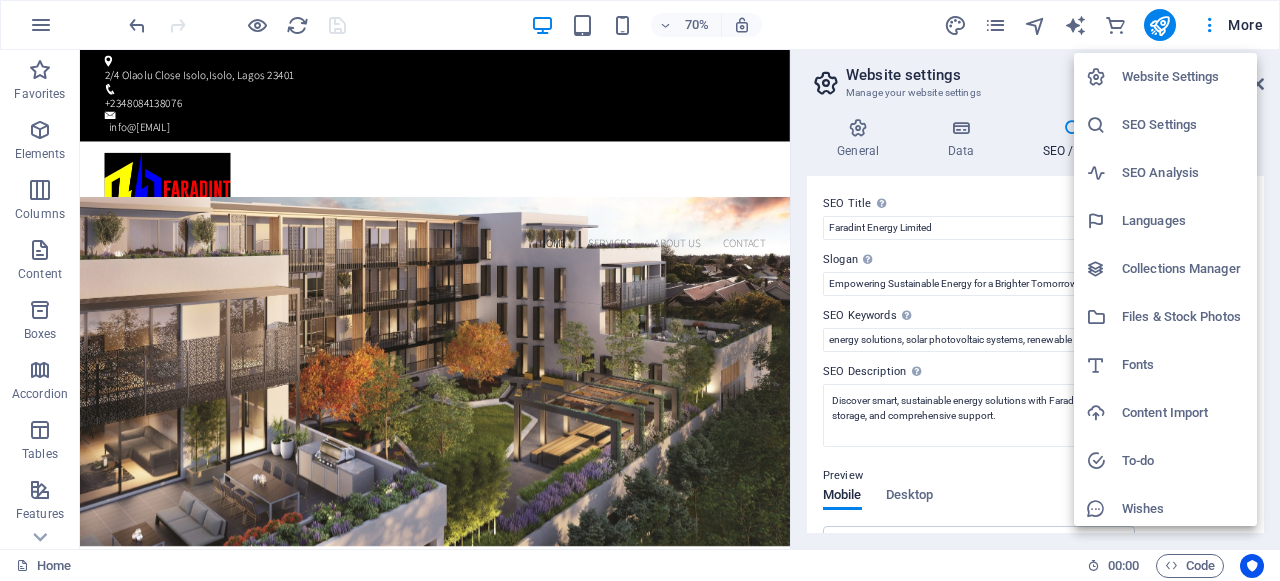 click at bounding box center (640, 290) 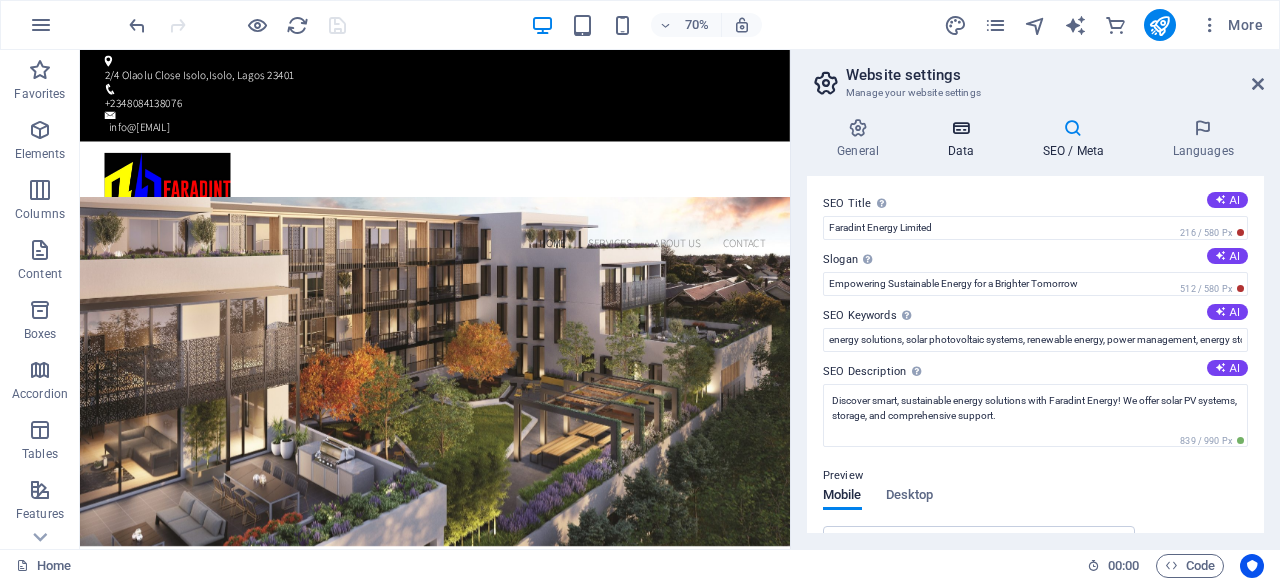 click on "Data" at bounding box center [964, 139] 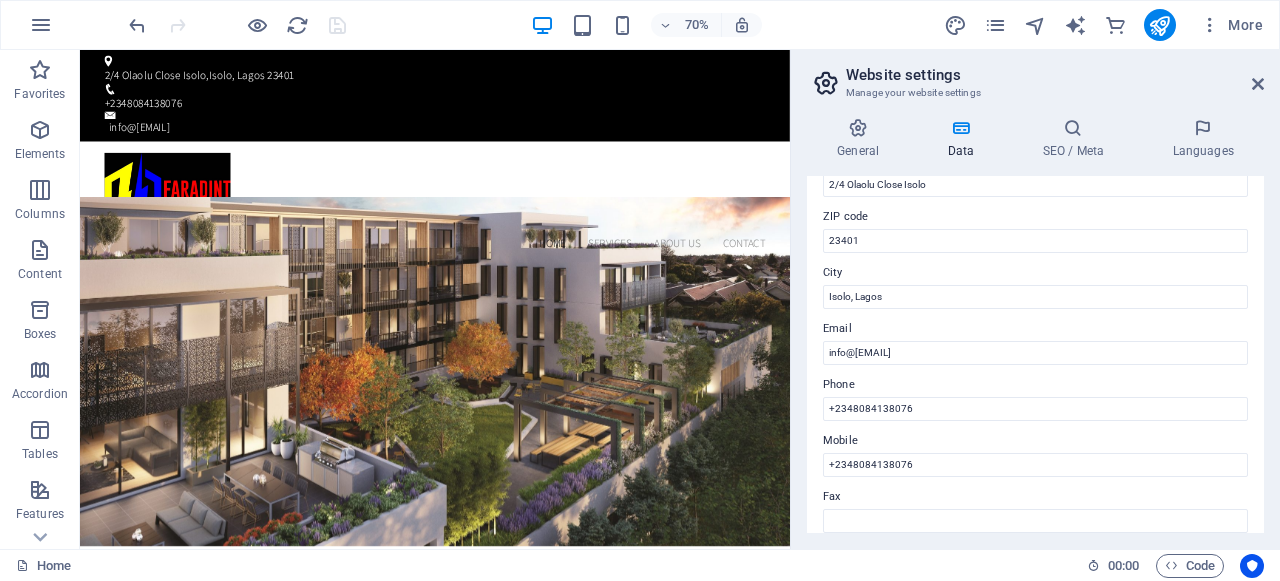 scroll, scrollTop: 266, scrollLeft: 0, axis: vertical 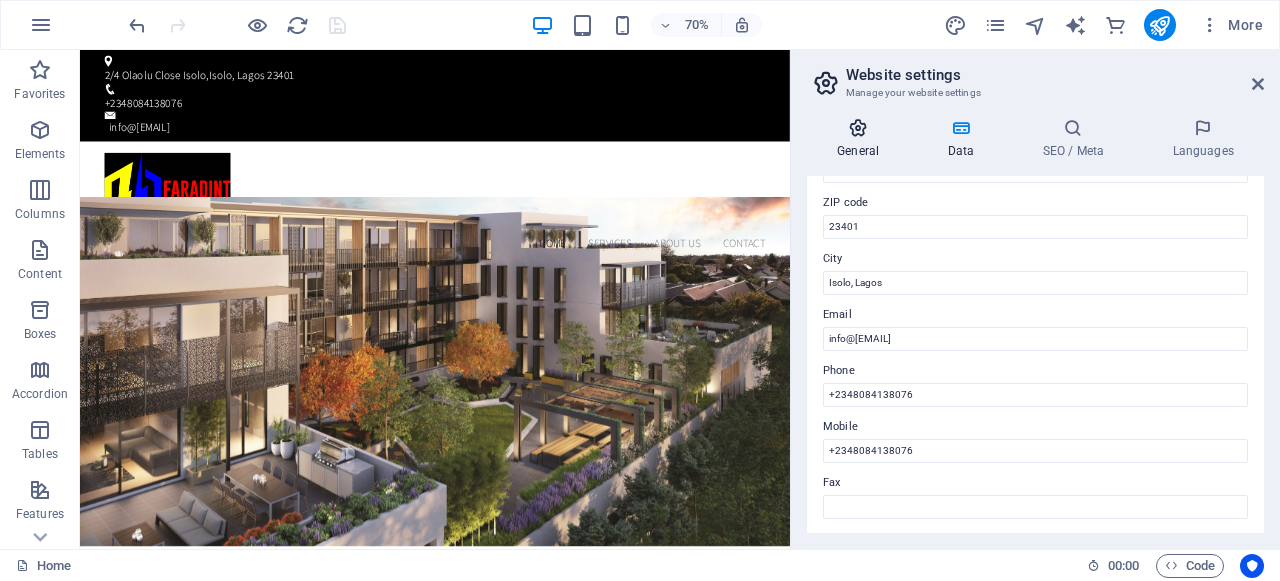 click on "General" at bounding box center (862, 139) 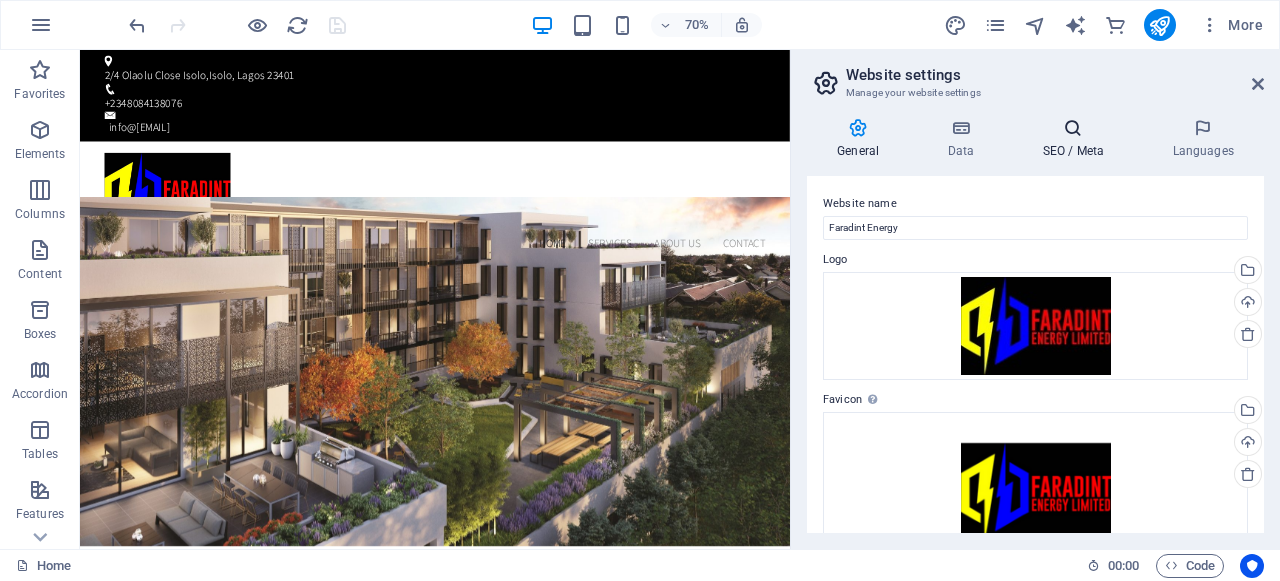 click on "SEO / Meta" at bounding box center [1077, 139] 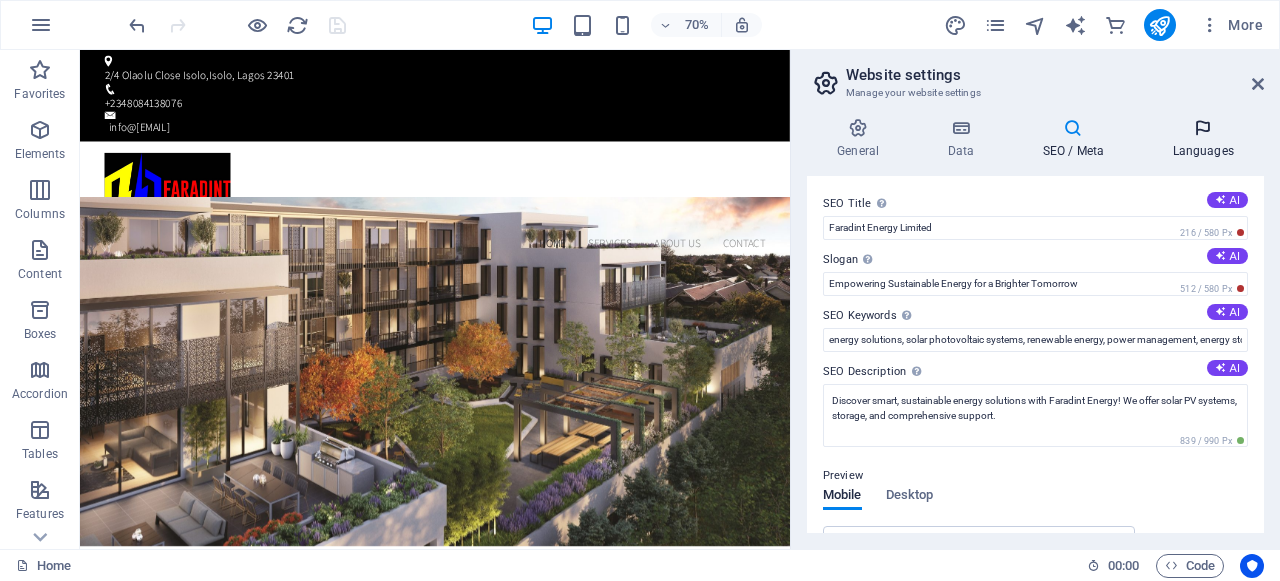 click on "Languages" at bounding box center [1203, 139] 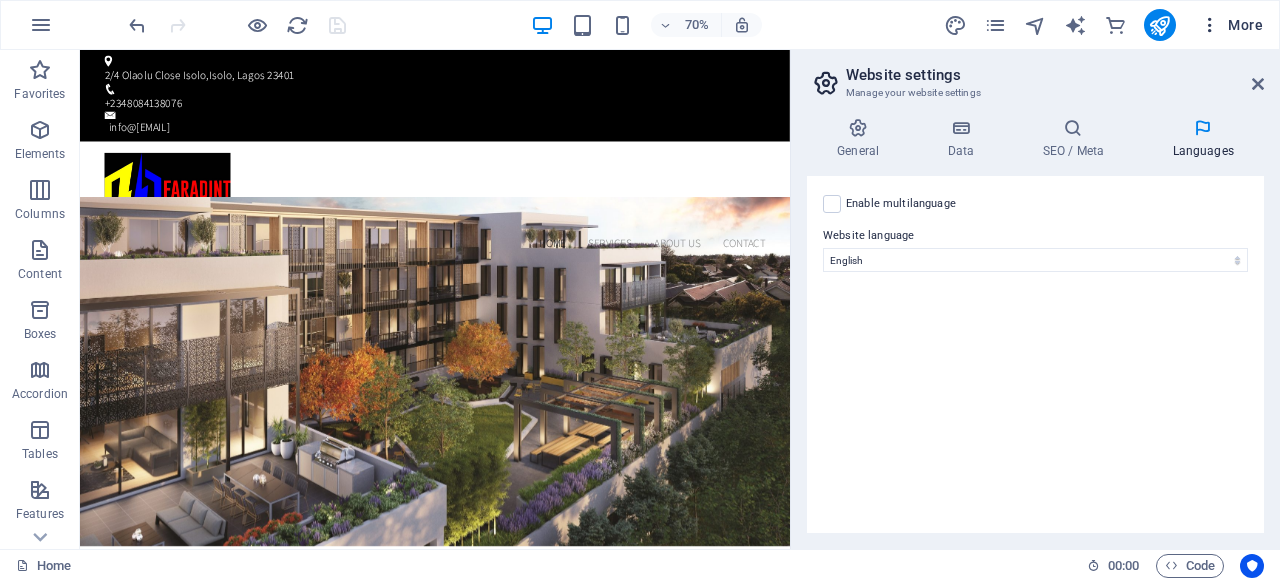 click on "More" at bounding box center (1231, 25) 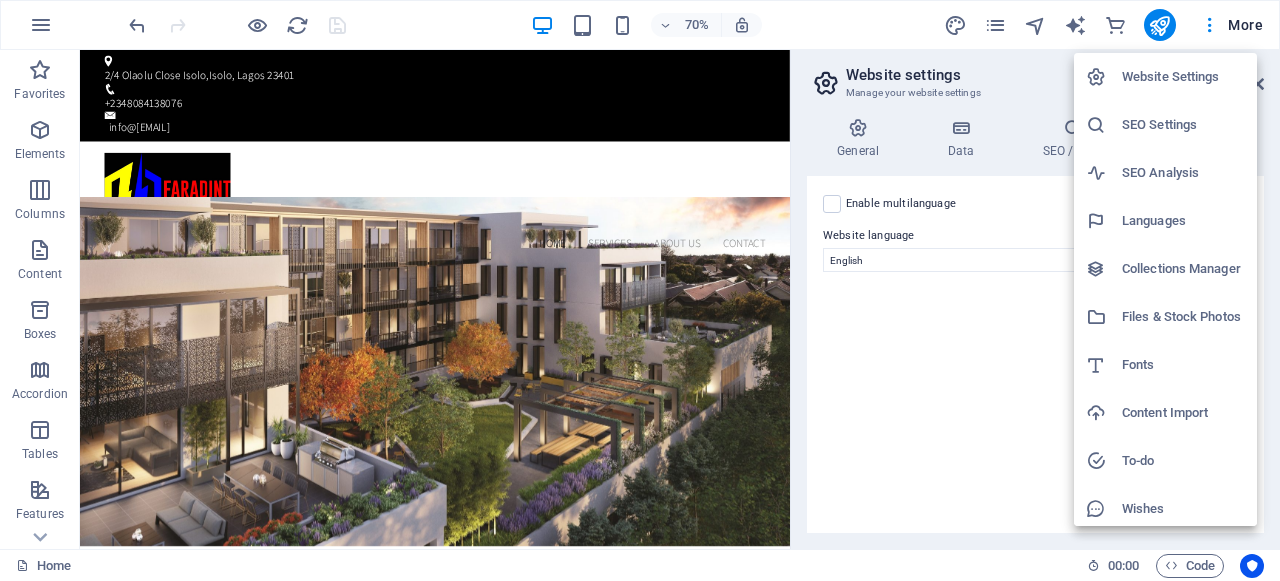 click on "SEO Settings" at bounding box center (1183, 125) 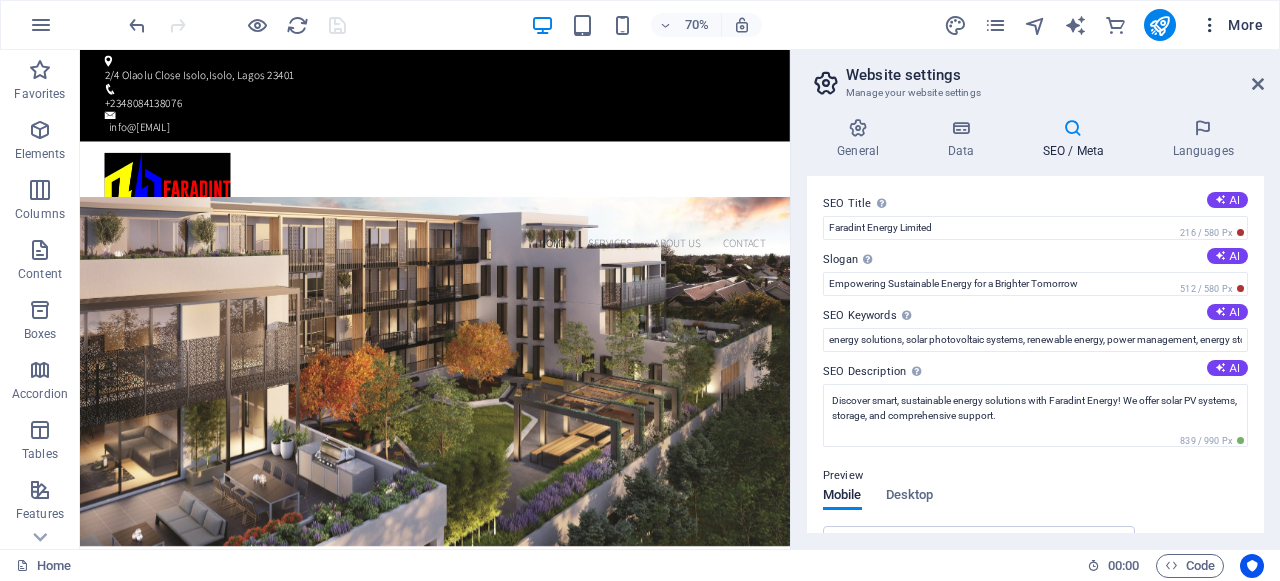 click on "More" at bounding box center (1231, 25) 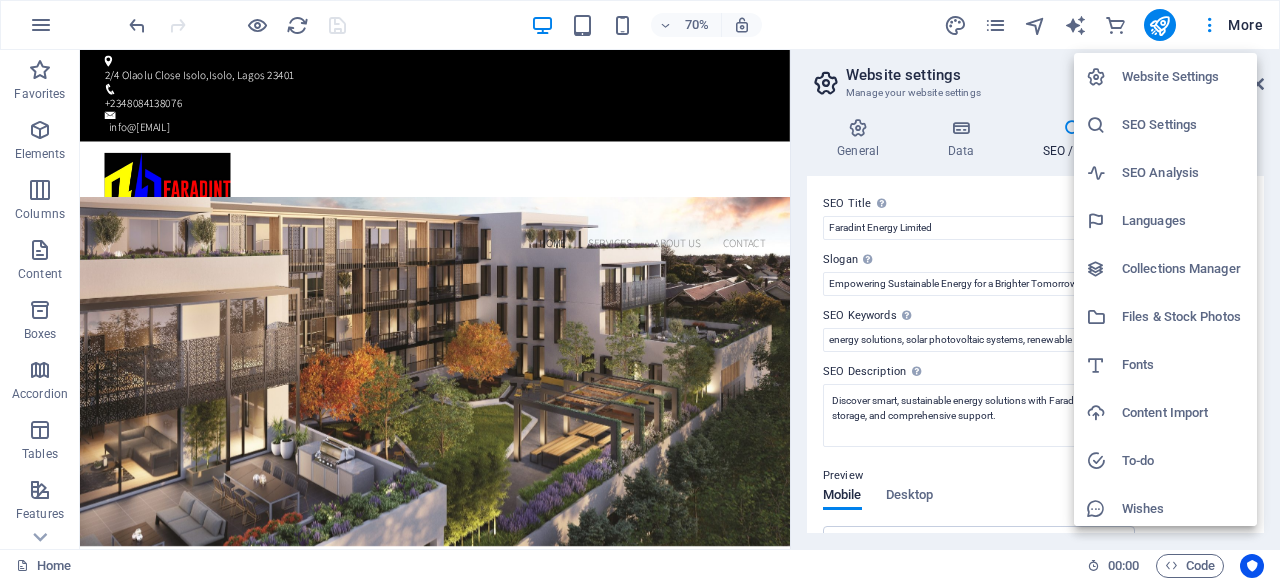 click on "Collections Manager" at bounding box center (1183, 269) 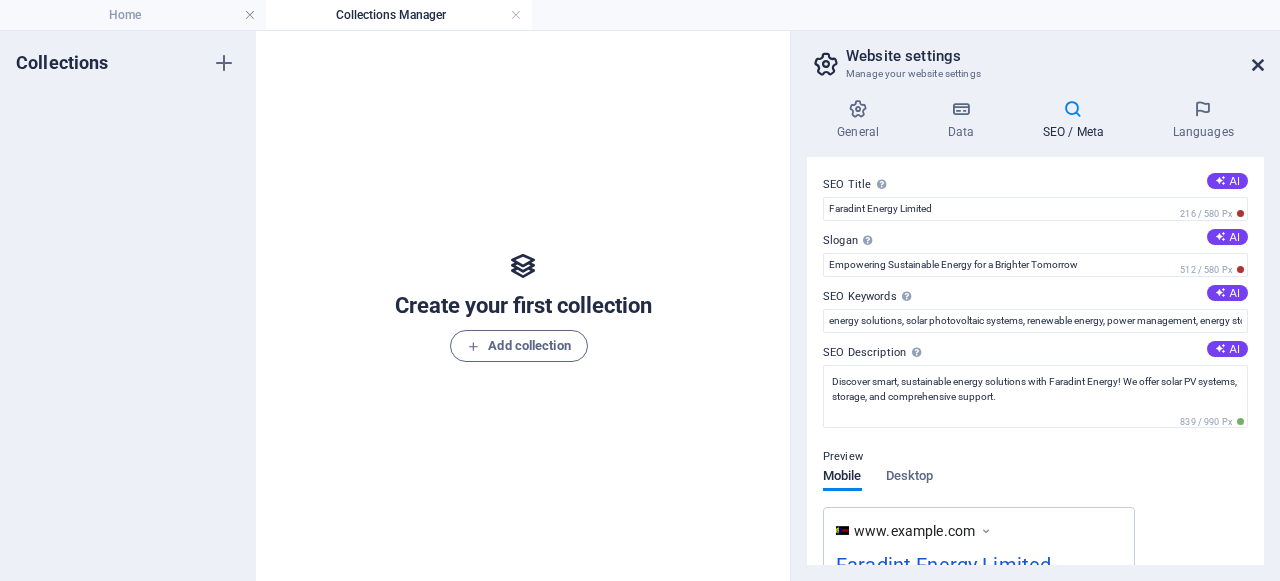 click at bounding box center [1258, 65] 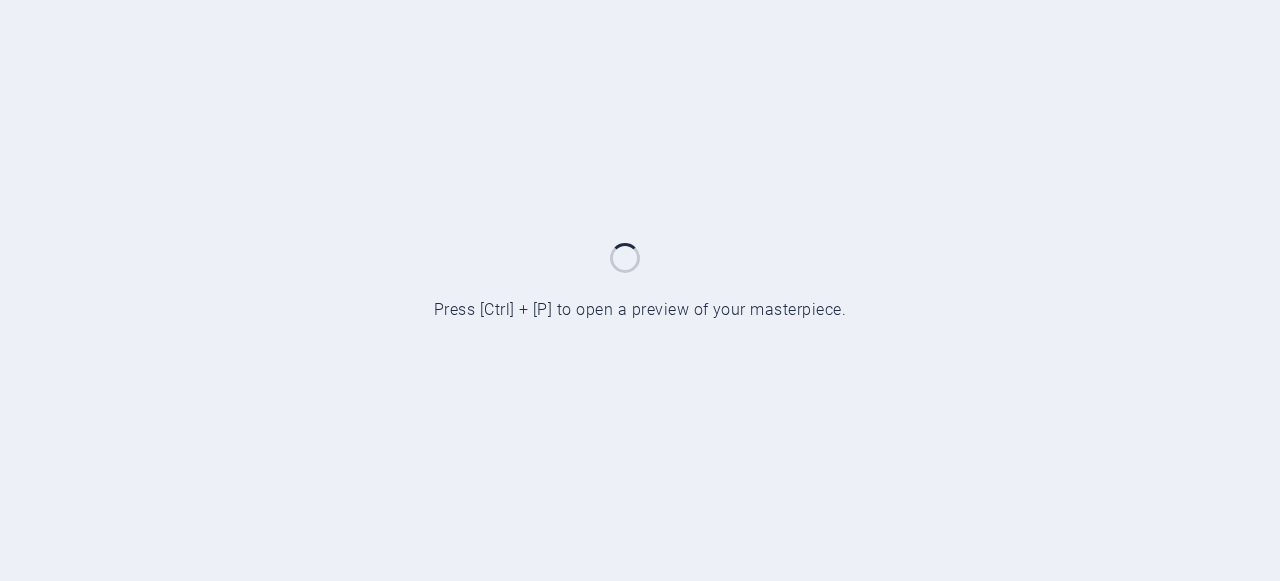 scroll, scrollTop: 0, scrollLeft: 0, axis: both 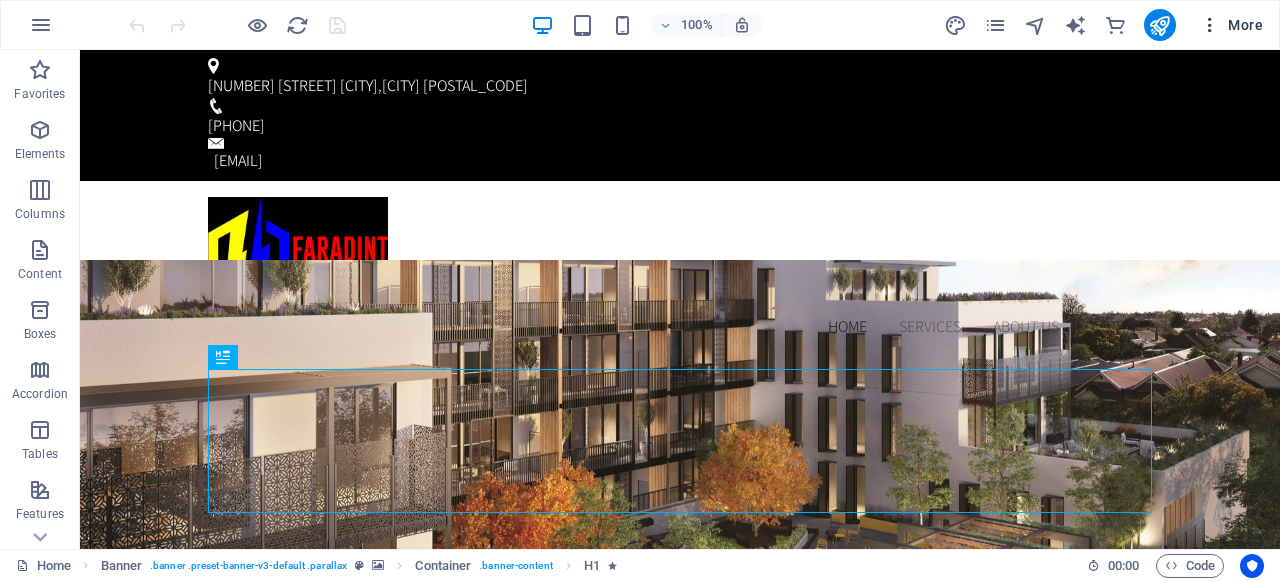 click on "More" at bounding box center (1231, 25) 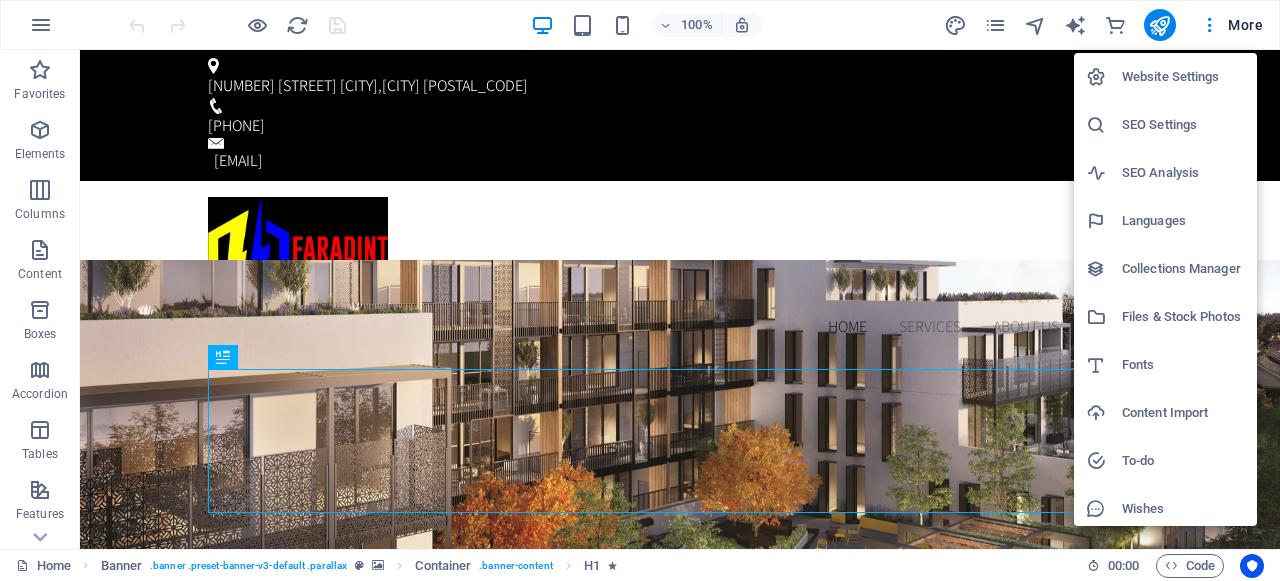 click on "Website Settings" at bounding box center (1183, 77) 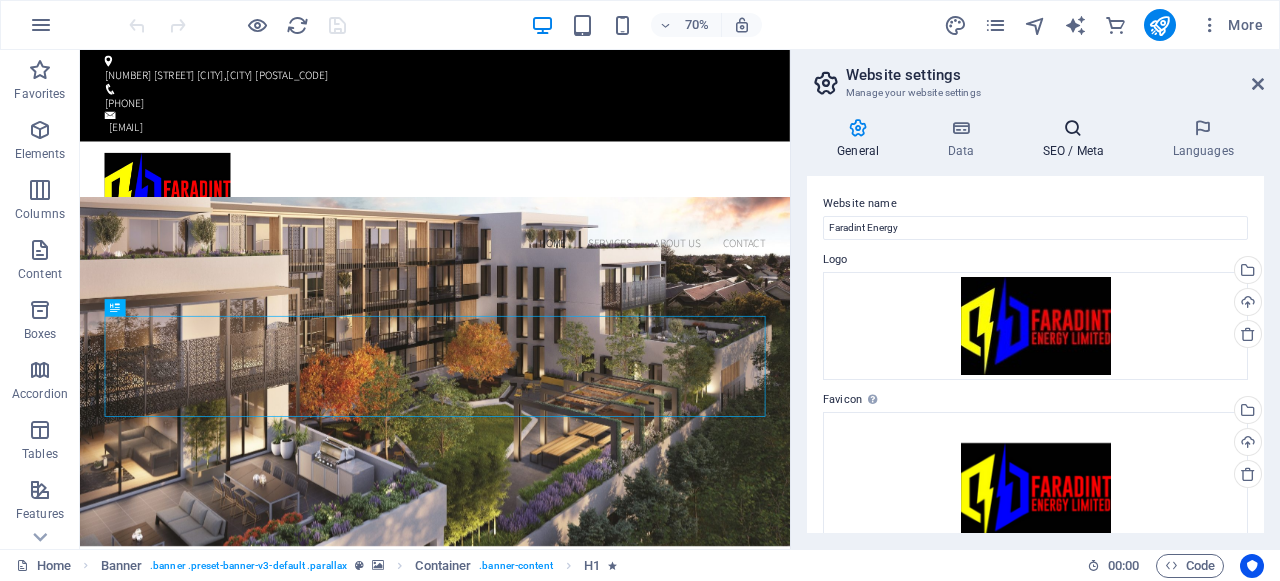 click at bounding box center [1073, 128] 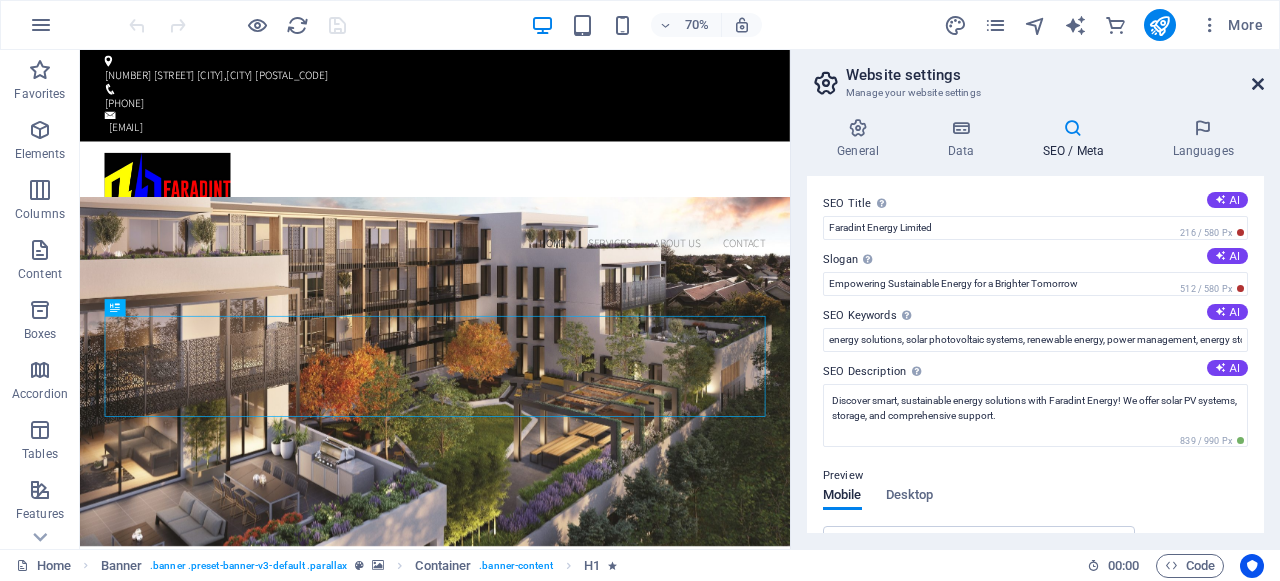click at bounding box center [1258, 84] 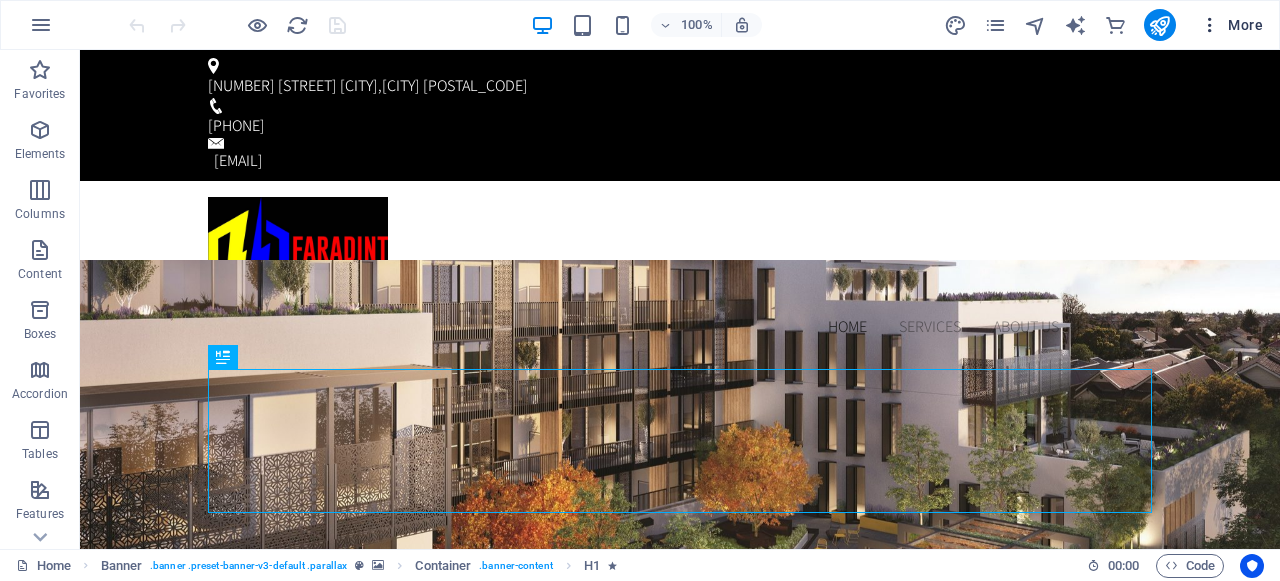 click at bounding box center [1210, 25] 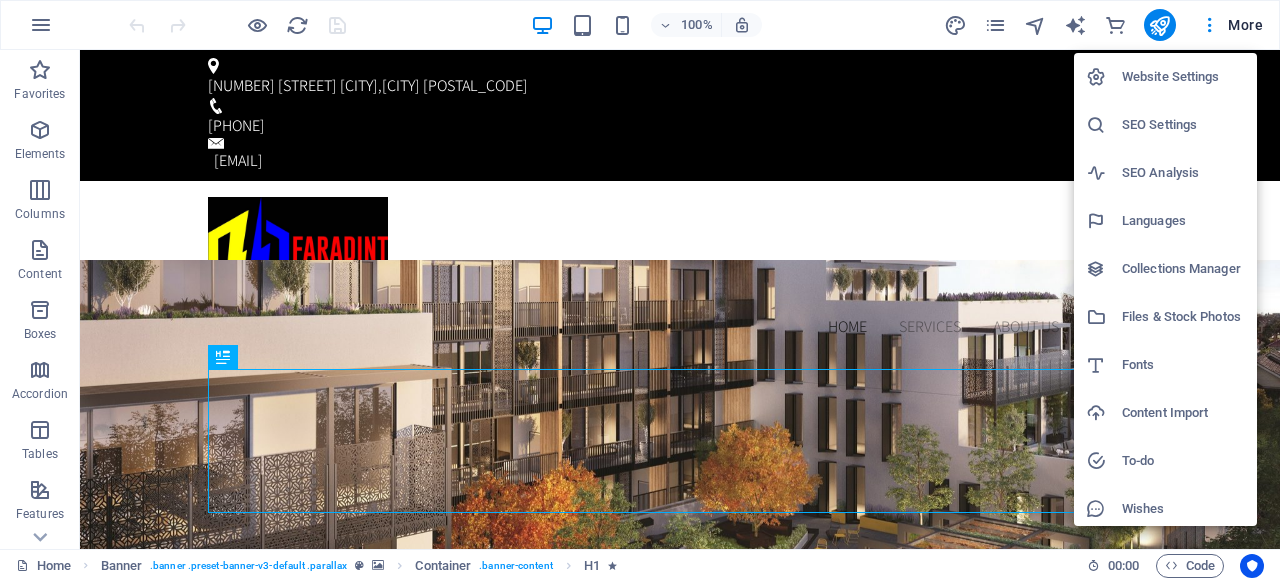 click at bounding box center [640, 290] 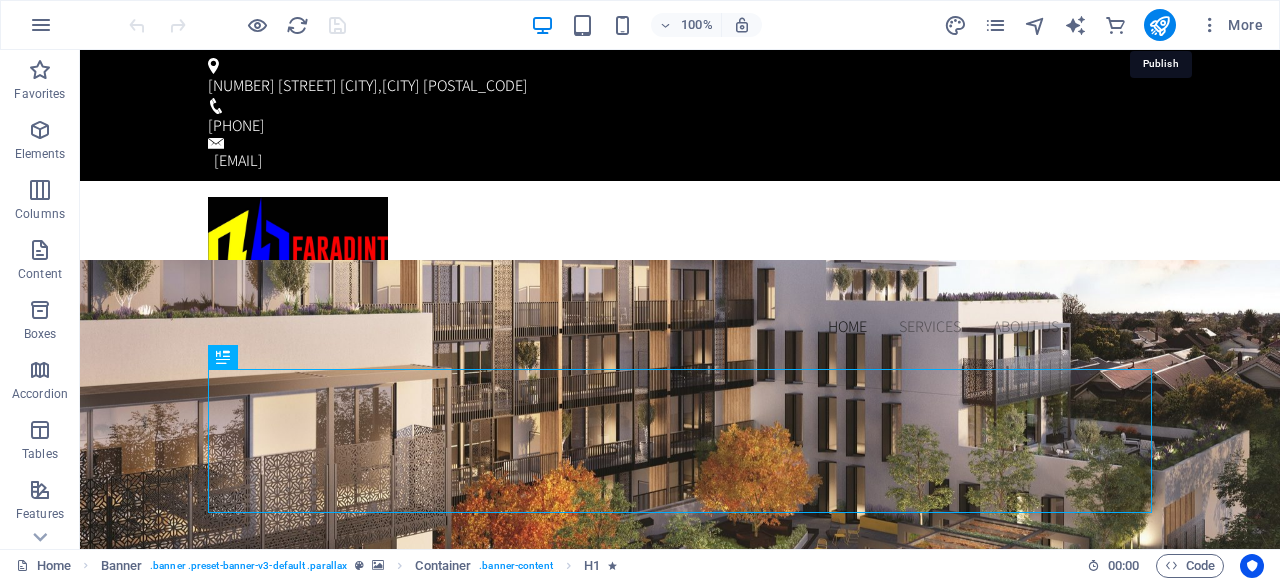 click at bounding box center (1159, 25) 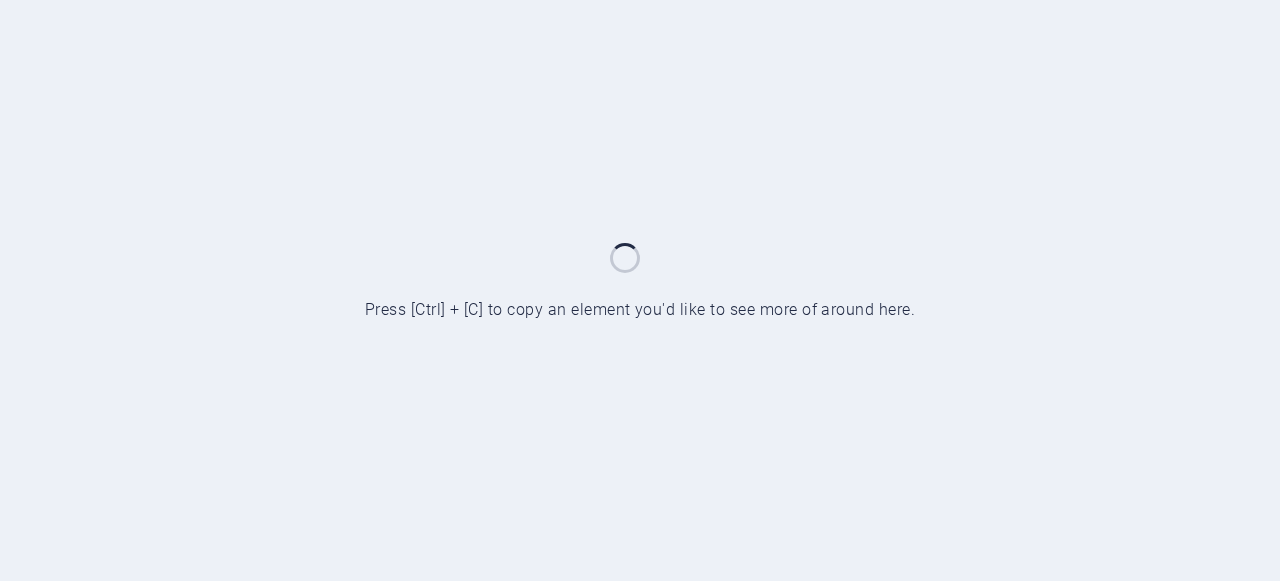 scroll, scrollTop: 0, scrollLeft: 0, axis: both 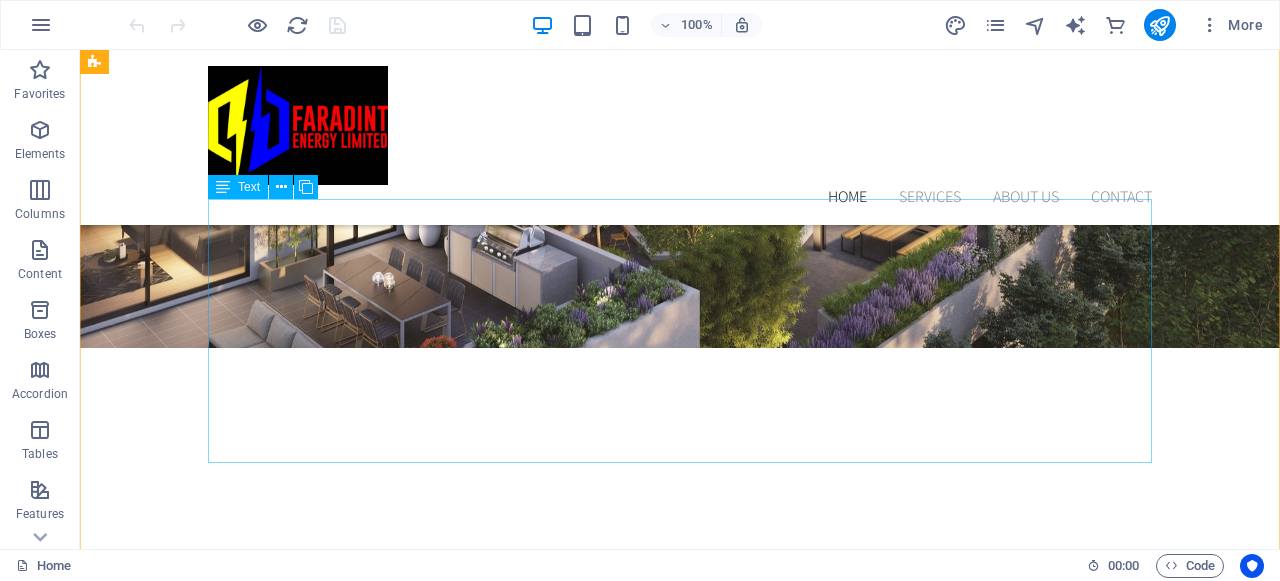 click on "We are a Nigerian-based integrated energy services company established in 2020. The company focuses on the trading, supply, and installation of power equipment of all grades, including solar photovoltaic (PV) systems, and provides comprehensive support for power infrastructure projects. We deliver reliable, cost-effective, and innovative energy solutions tailored to meet the dynamic needs of homes, businesses, and communities across Nigeria and West Africa. Our offerings span the full energy value chain — from supply to installation and long-term system management.   Our service portfolio includes power management, preventive and corrective maintenance, and the deployment of skilled manpower for renewable energy and infrastructure installations. With an experienced technical team and strategic partnerships, Faradint Energy delivers innovative and cost-effective energy solutions to meet the dynamic needs of residential, commercial, and industrial clients." at bounding box center (680, 933) 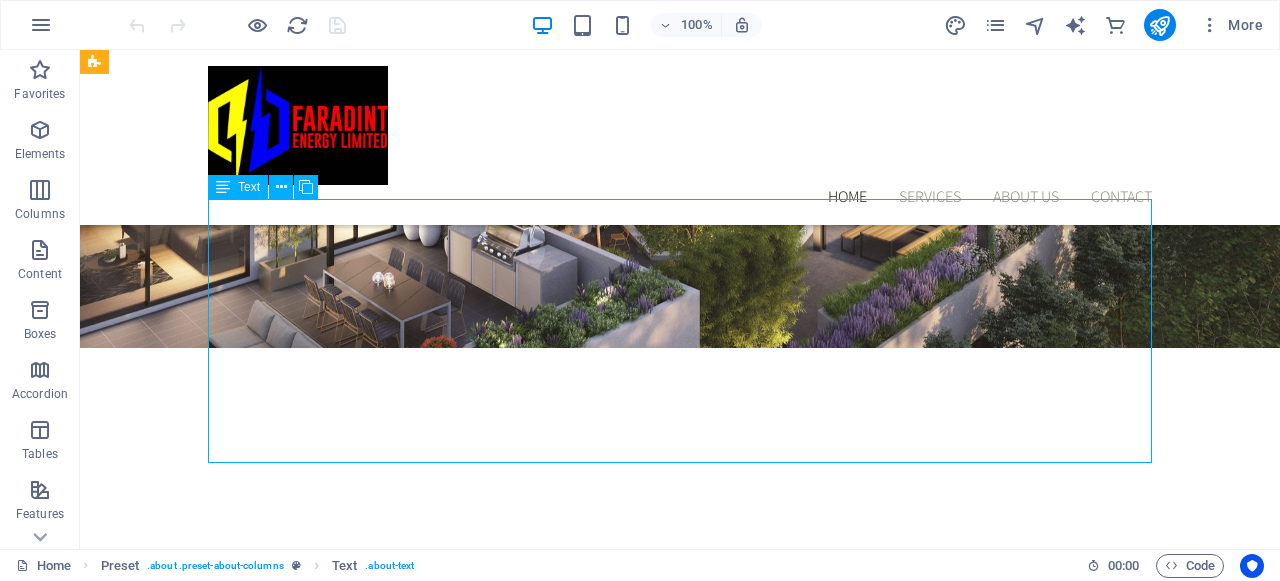 click on "We are a Nigerian-based integrated energy services company established in 2020. The company focuses on the trading, supply, and installation of power equipment of all grades, including solar photovoltaic (PV) systems, and provides comprehensive support for power infrastructure projects. We deliver reliable, cost-effective, and innovative energy solutions tailored to meet the dynamic needs of homes, businesses, and communities across Nigeria and West Africa. Our offerings span the full energy value chain — from supply to installation and long-term system management.   Our service portfolio includes power management, preventive and corrective maintenance, and the deployment of skilled manpower for renewable energy and infrastructure installations. With an experienced technical team and strategic partnerships, Faradint Energy delivers innovative and cost-effective energy solutions to meet the dynamic needs of residential, commercial, and industrial clients." at bounding box center [680, 933] 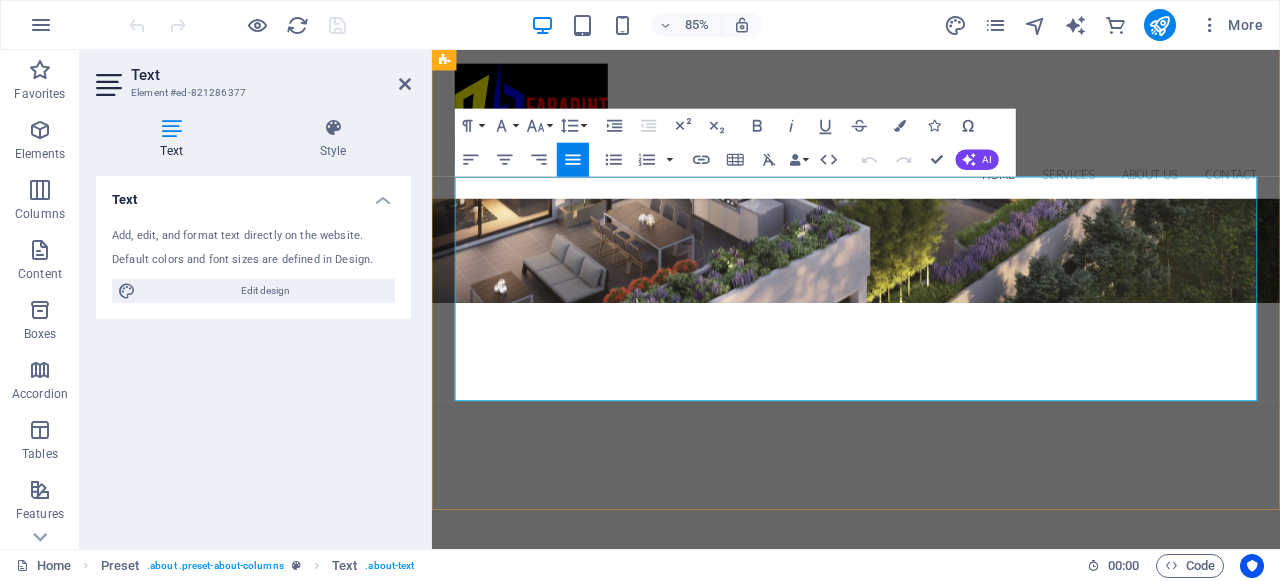 click on "We deliver reliable, cost-effective, and innovative energy solutions tailored to meet the dynamic needs of homes, businesses, and communities across Nigeria and West Africa. Our offerings span the full energy value chain — from supply to installation and long-term system management." at bounding box center [687, 993] 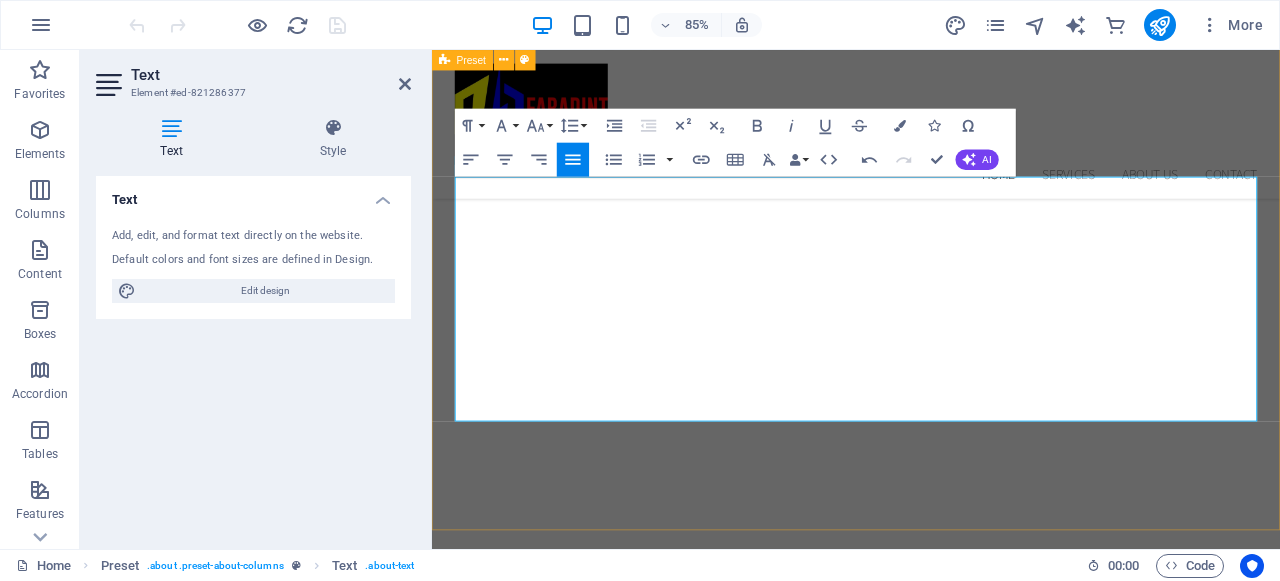 click on "Welcome to Faradint Energy Limited We are a Nigerian-based integrated energy services company established in 2020. The company focuses on the trading, supply, and installation of power equipment of all grades, including solar photovoltaic (PV) systems, and provides comprehensive support for power infrastructure projects. We deliver reliable, cost-effective, and innovative energy solutions tailored to meet the dynamic needs of homes, businesses, and communities across Nigeria and West Africa. Our offerings span the full energy value chain — from supply to installation and long-term system management.   Our service portfolio includes power management, preventive and corrective maintenance, and the deployment of skilled manpower for renewable energy and infrastructure installations. With an experienced technical team and strategic partnerships, Faradint Energy delivers innovative and cost-effective energy solutions to meet the dynamic needs of residential, commercial, and industrial clients." at bounding box center (931, 1020) 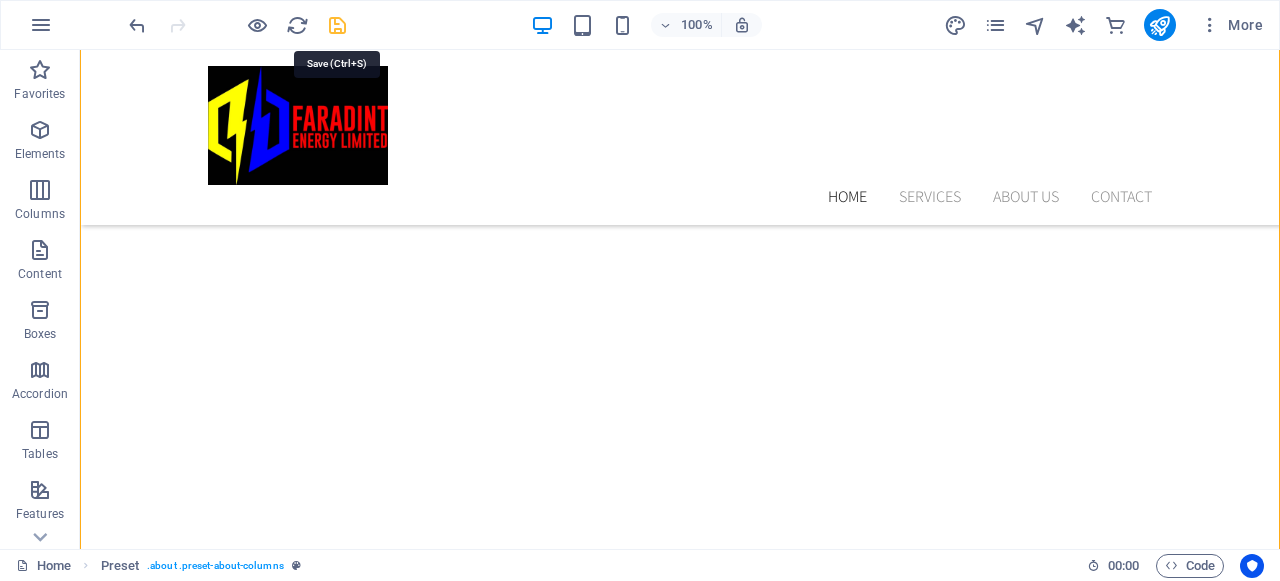 click at bounding box center (337, 25) 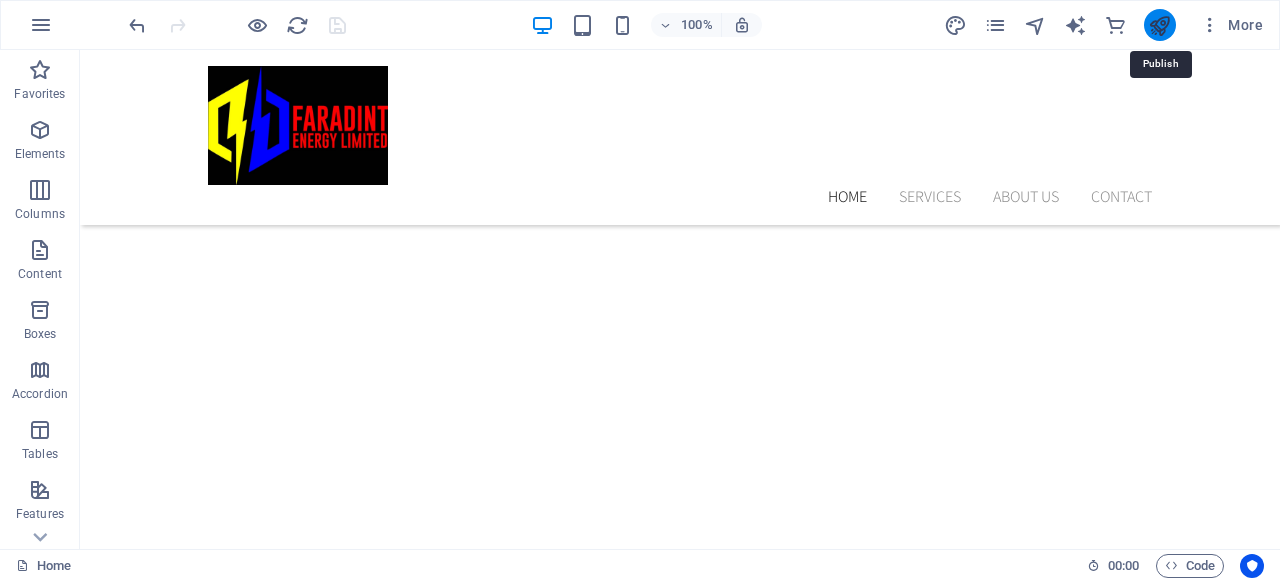 click at bounding box center [1159, 25] 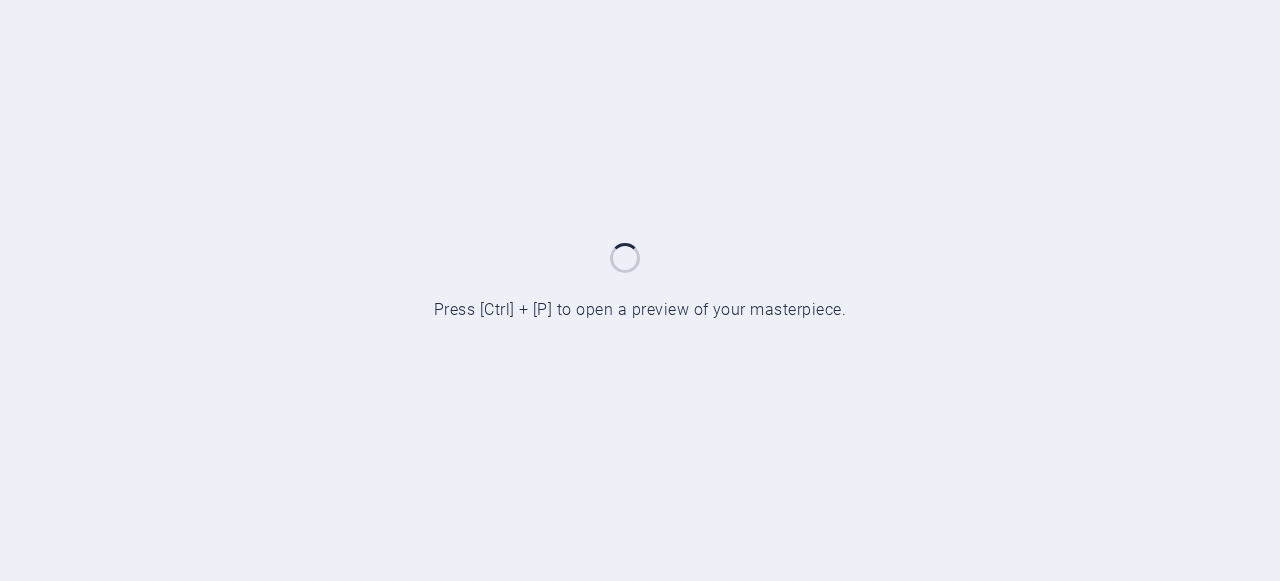 scroll, scrollTop: 0, scrollLeft: 0, axis: both 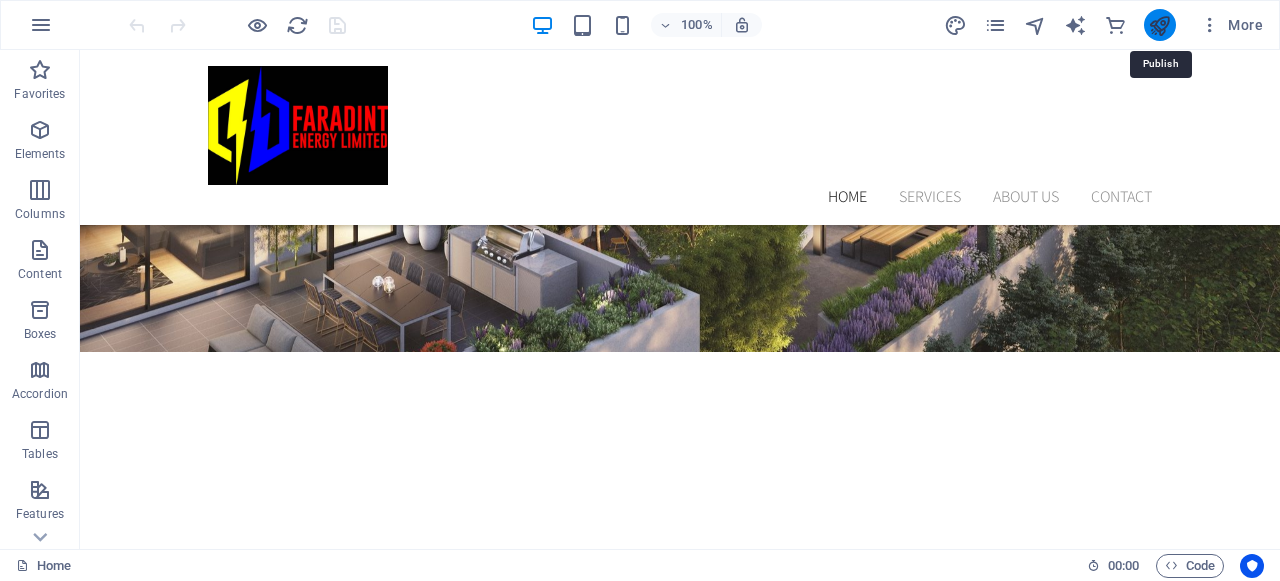 click at bounding box center (1159, 25) 